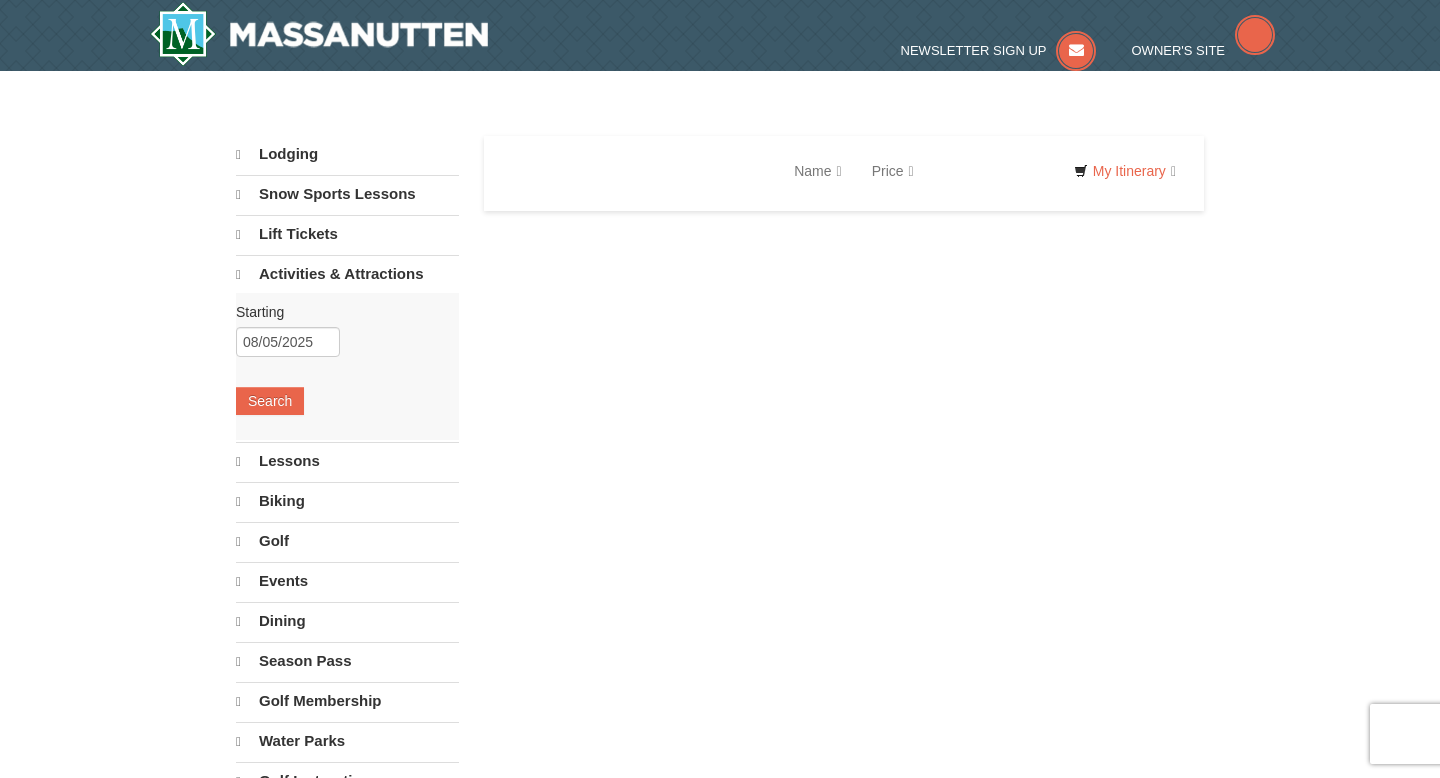 scroll, scrollTop: 0, scrollLeft: 0, axis: both 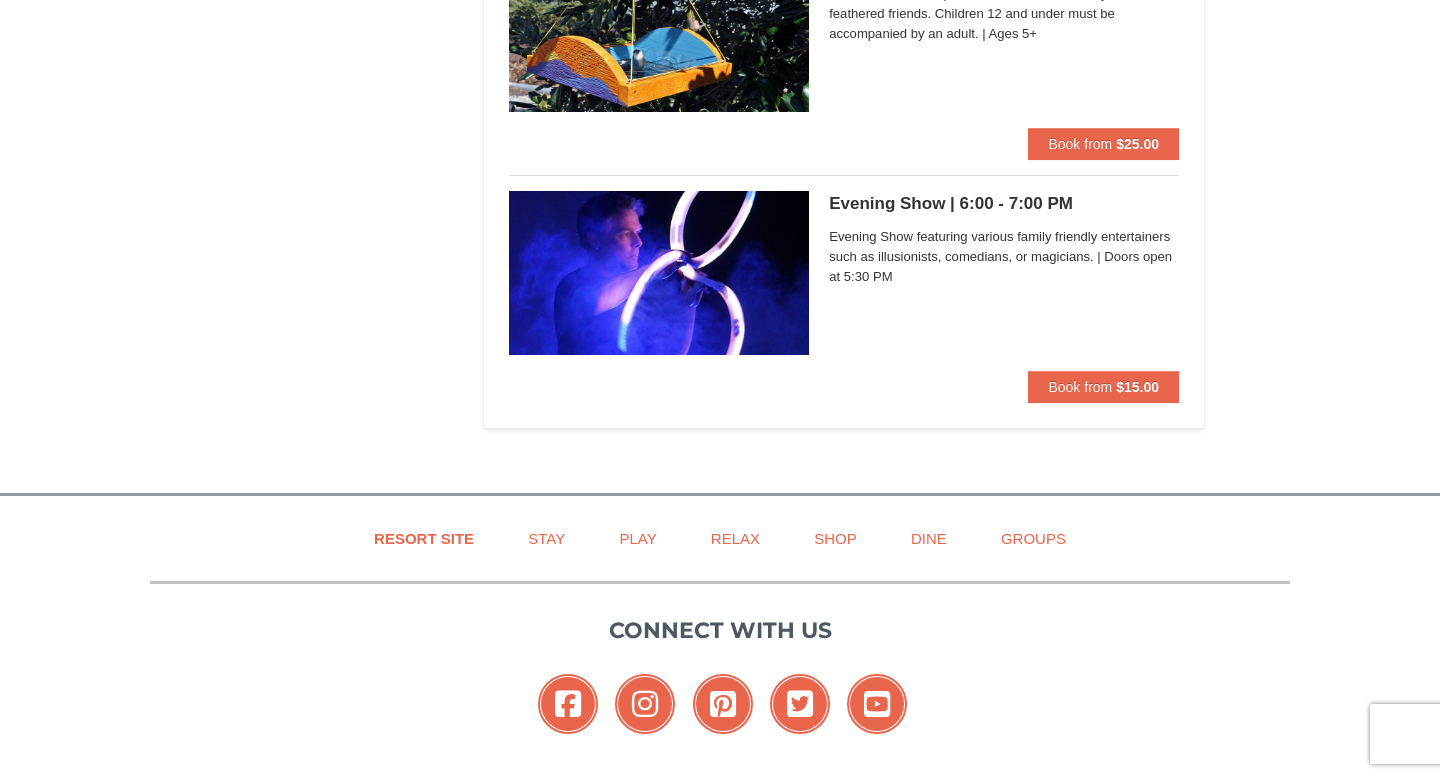 click on "Evening Show | 6:00 - 7:00 PM  Massanutten Classes and Workshops" at bounding box center [1004, 204] 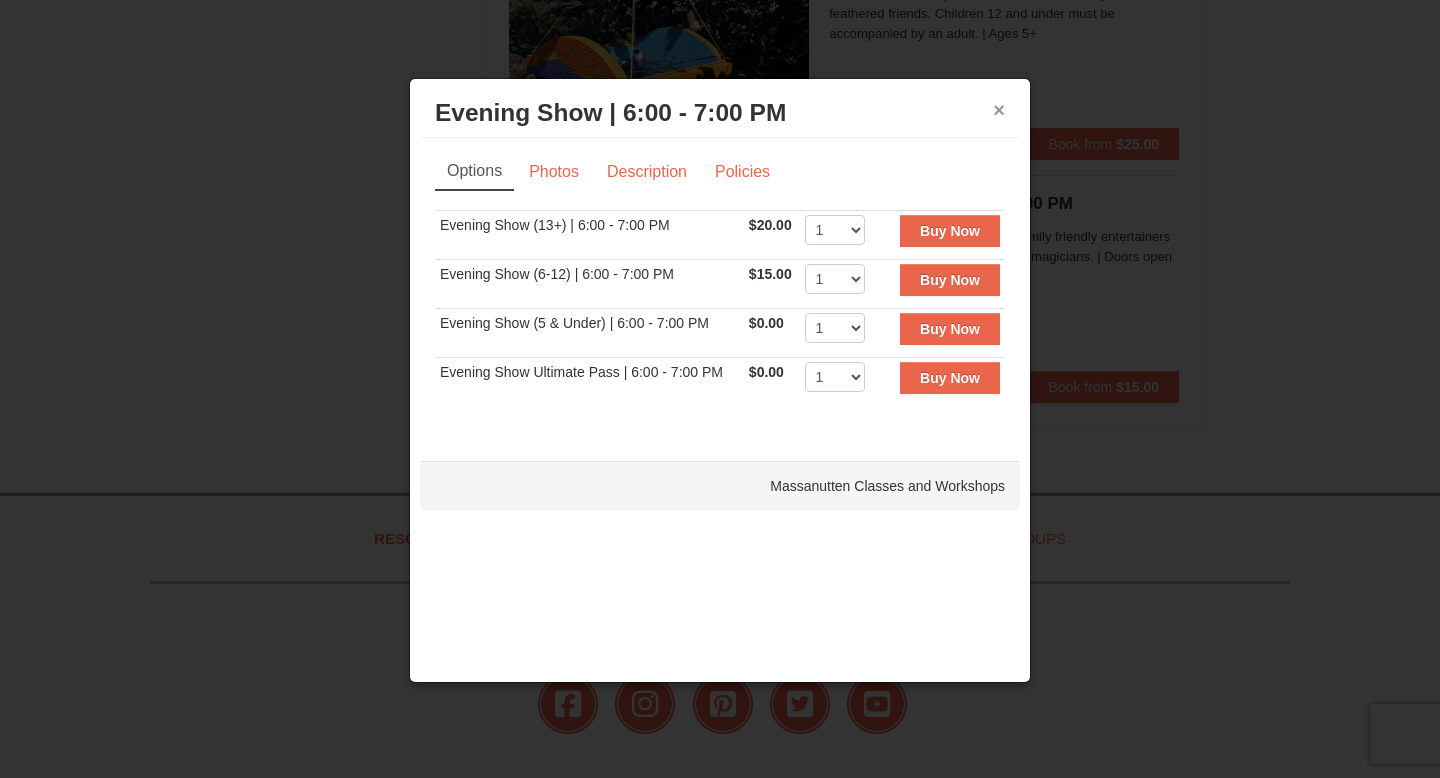 click on "×" at bounding box center (999, 110) 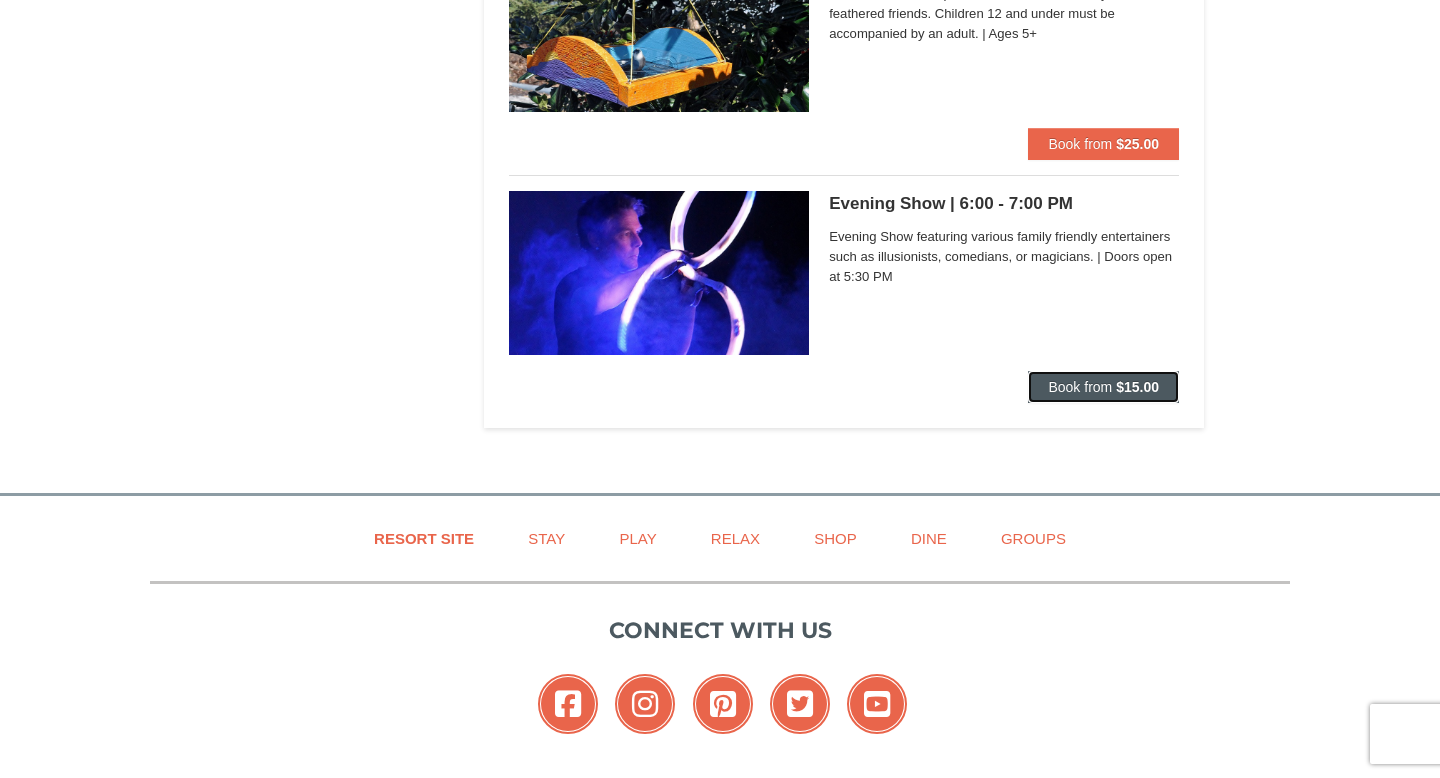 click on "Book from" at bounding box center [1080, 387] 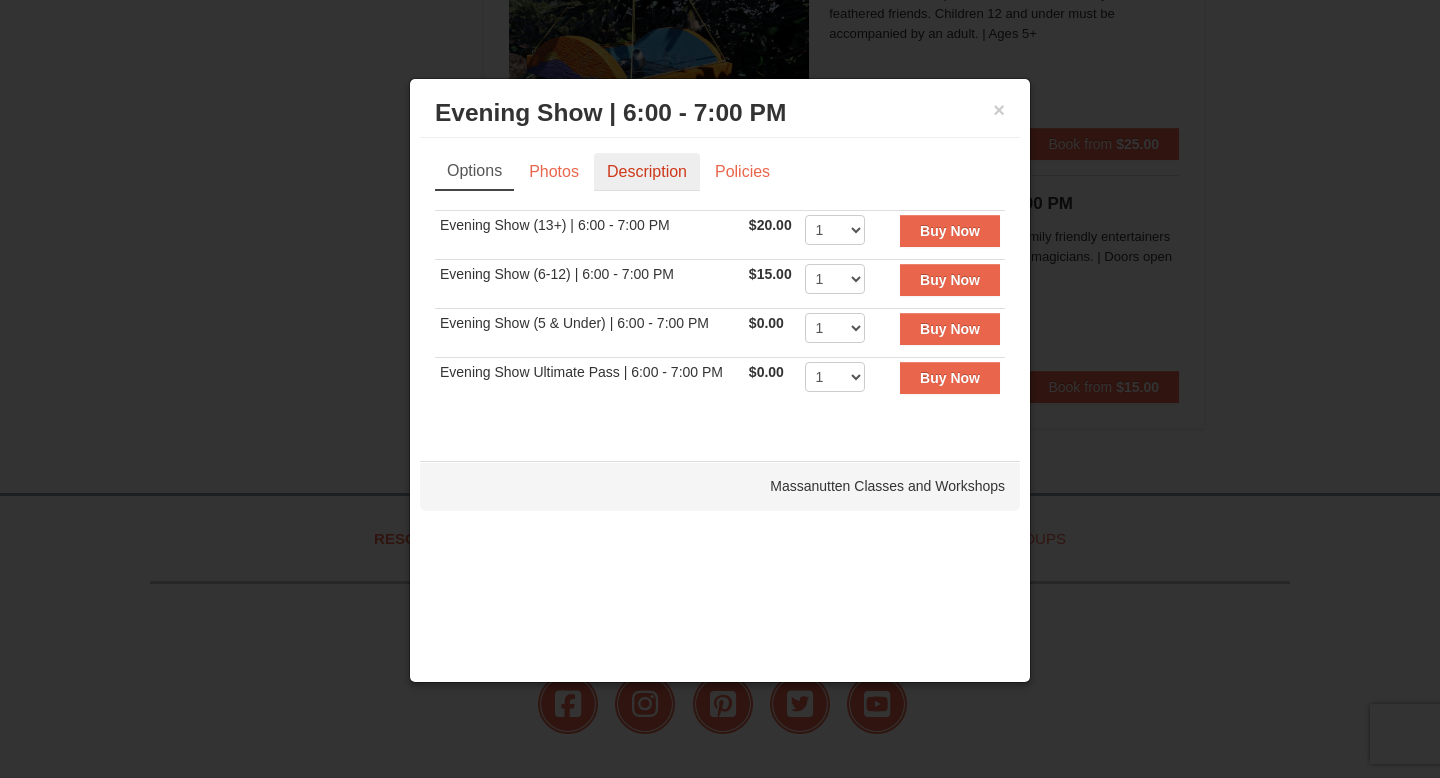 click on "Description" at bounding box center [647, 172] 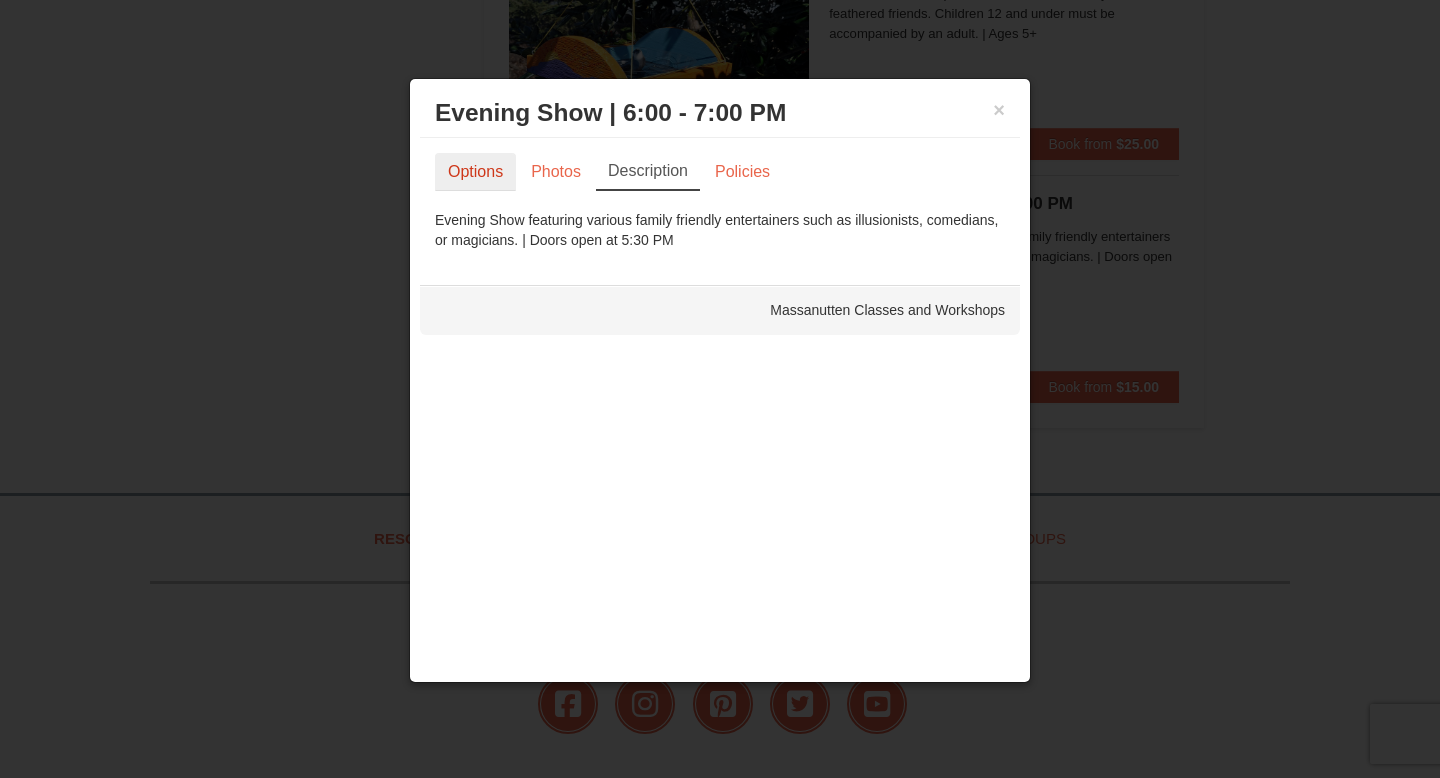 click on "Options" at bounding box center [475, 172] 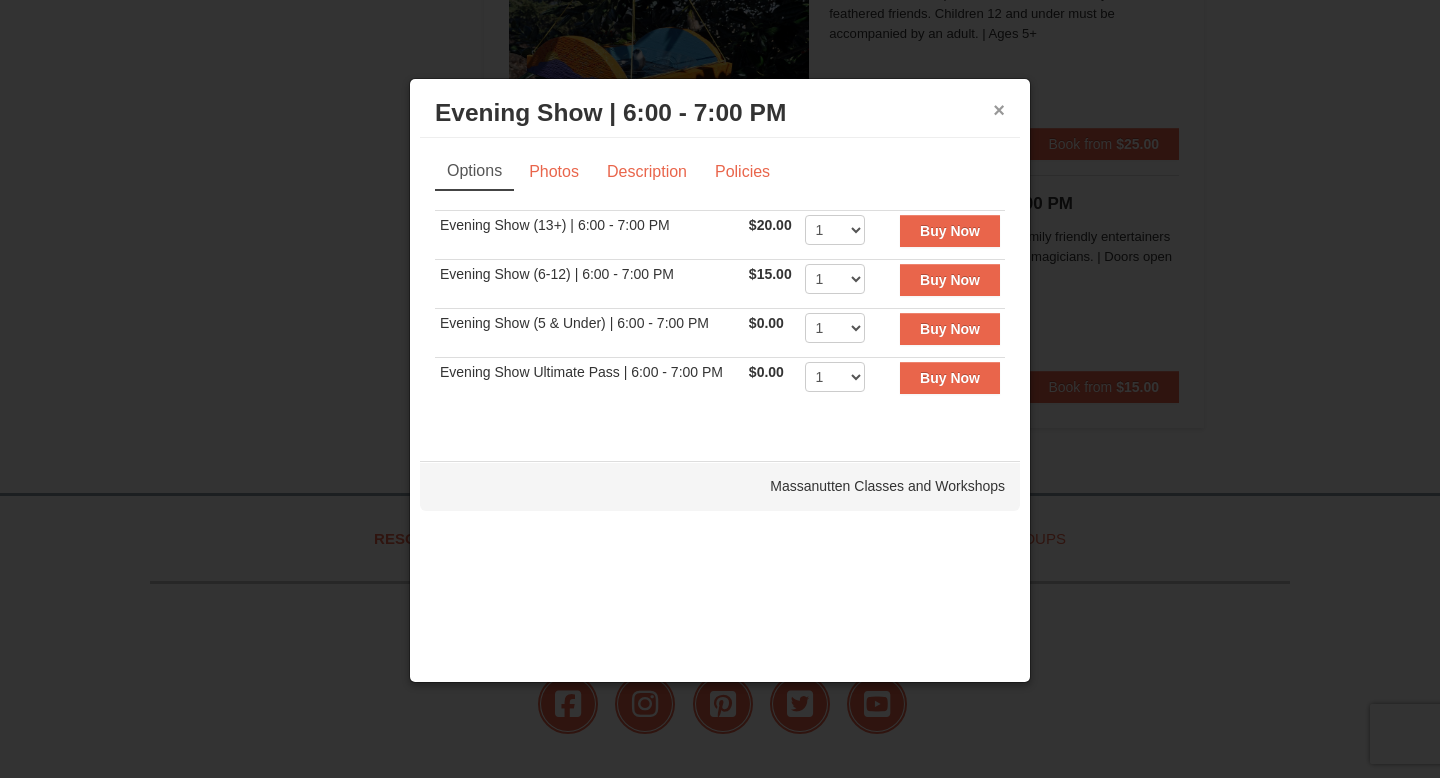 click on "×" at bounding box center (999, 110) 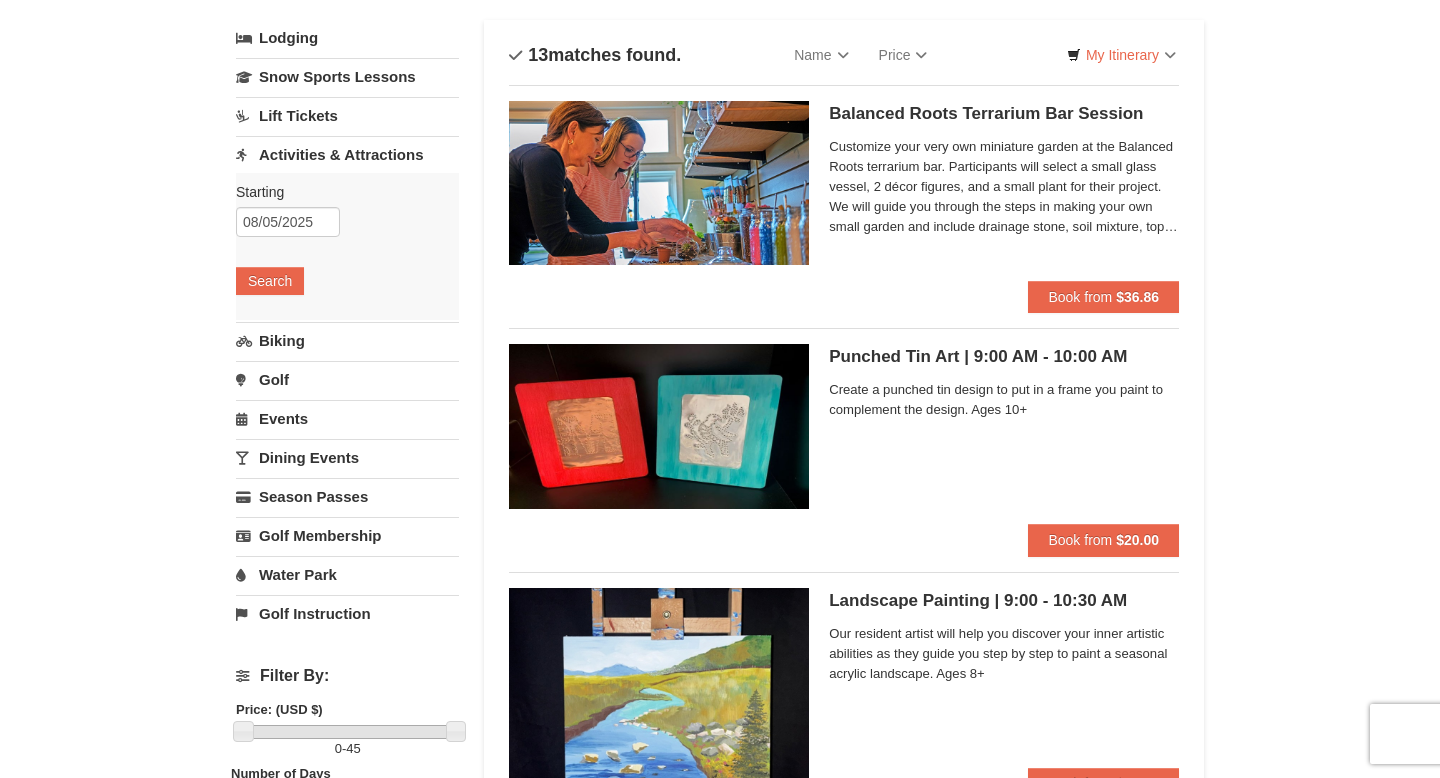 scroll, scrollTop: 0, scrollLeft: 0, axis: both 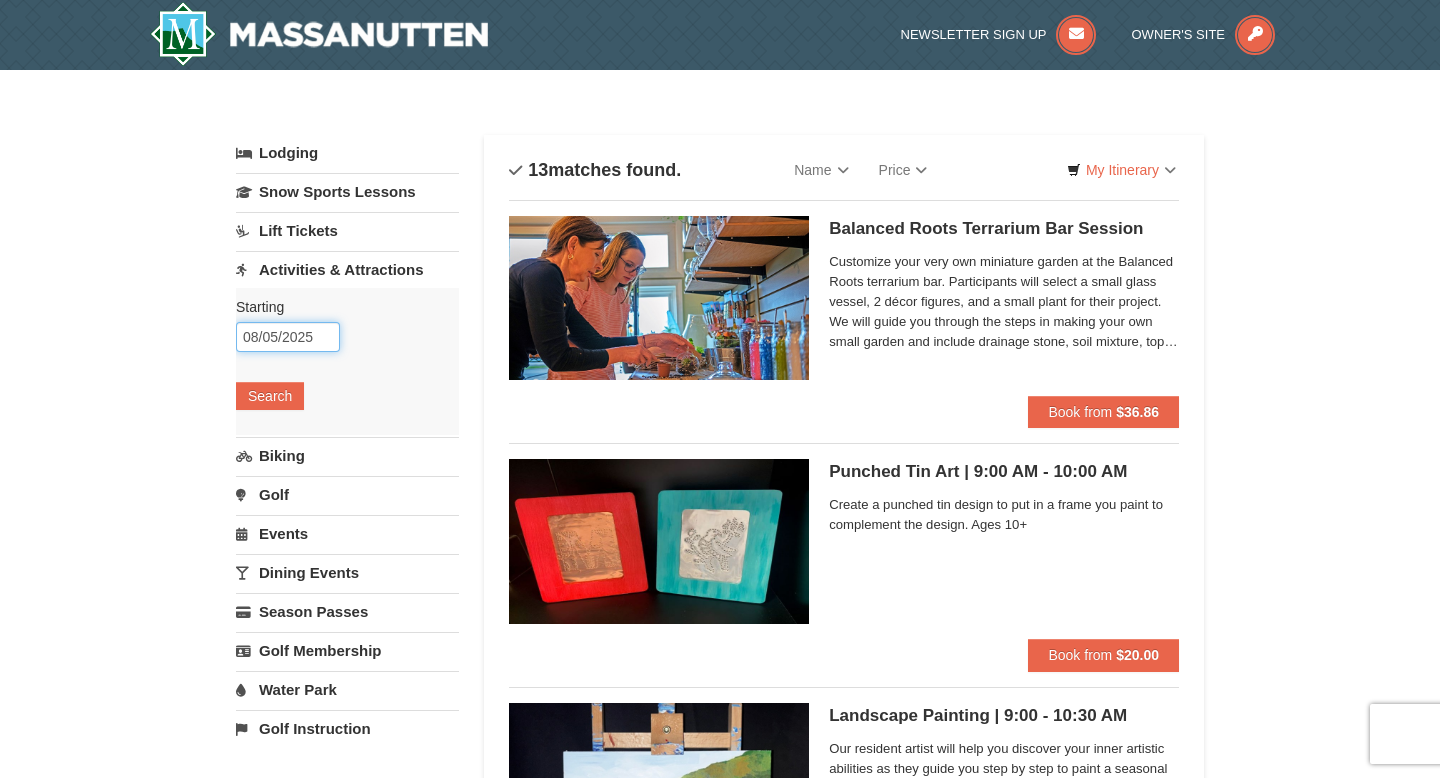 click on "08/05/2025" at bounding box center [288, 337] 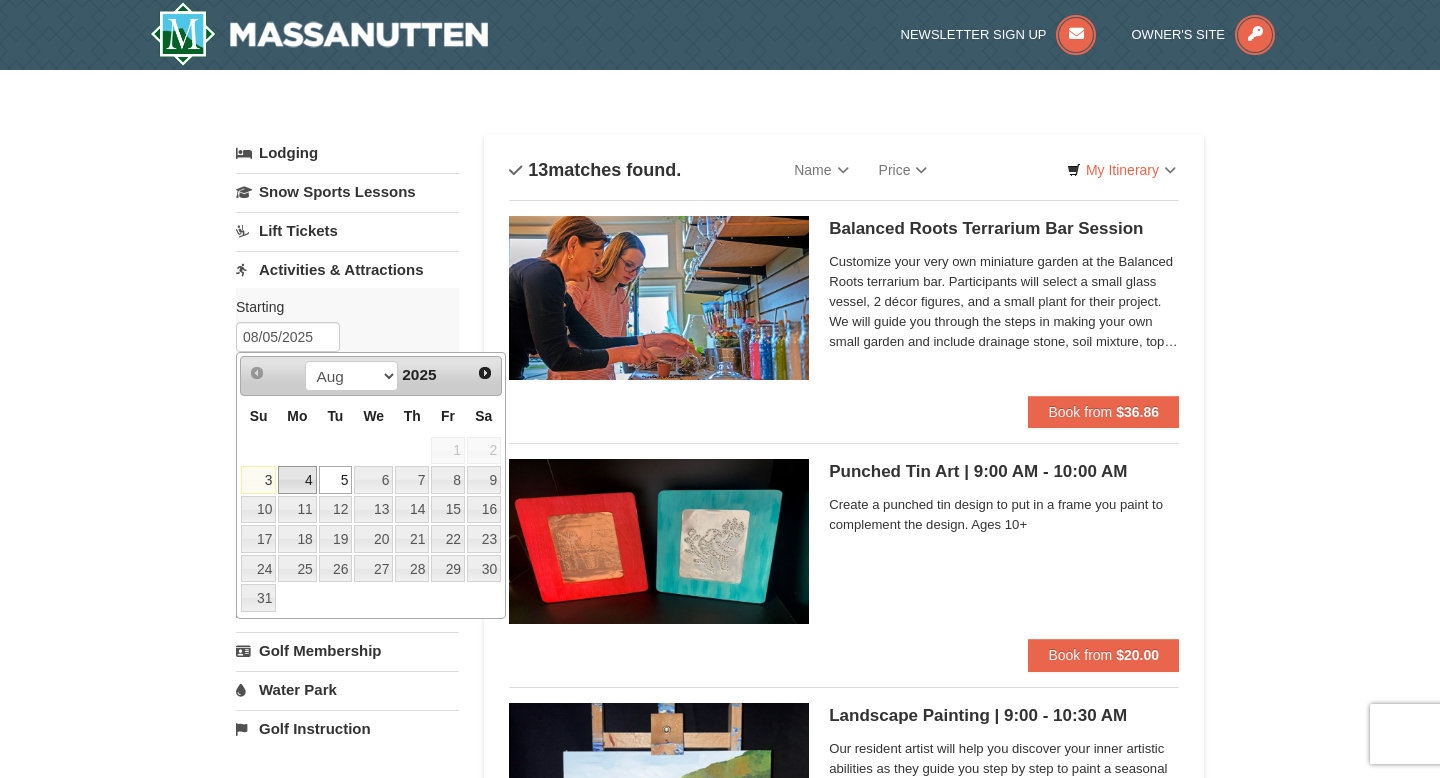 click on "4" at bounding box center (297, 480) 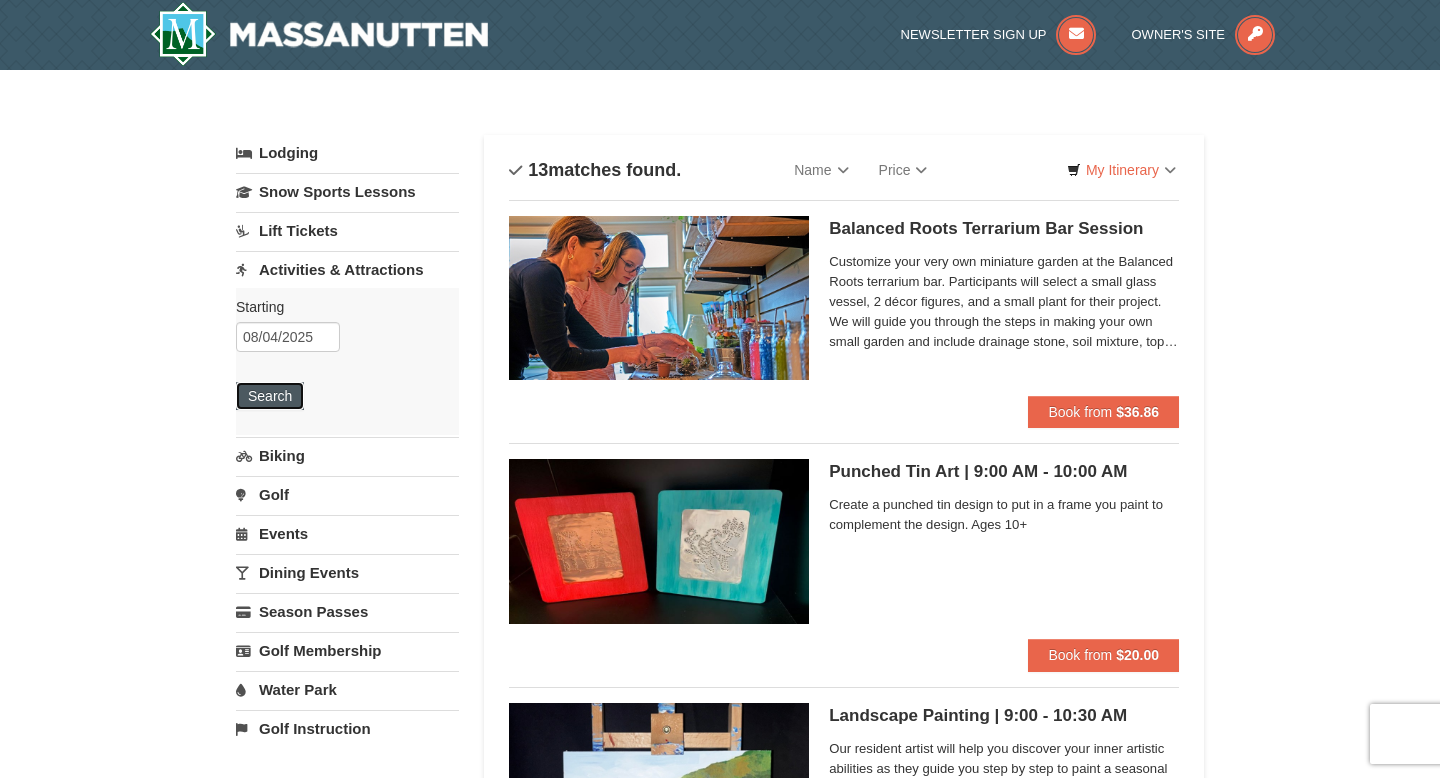 click on "Search" at bounding box center (270, 396) 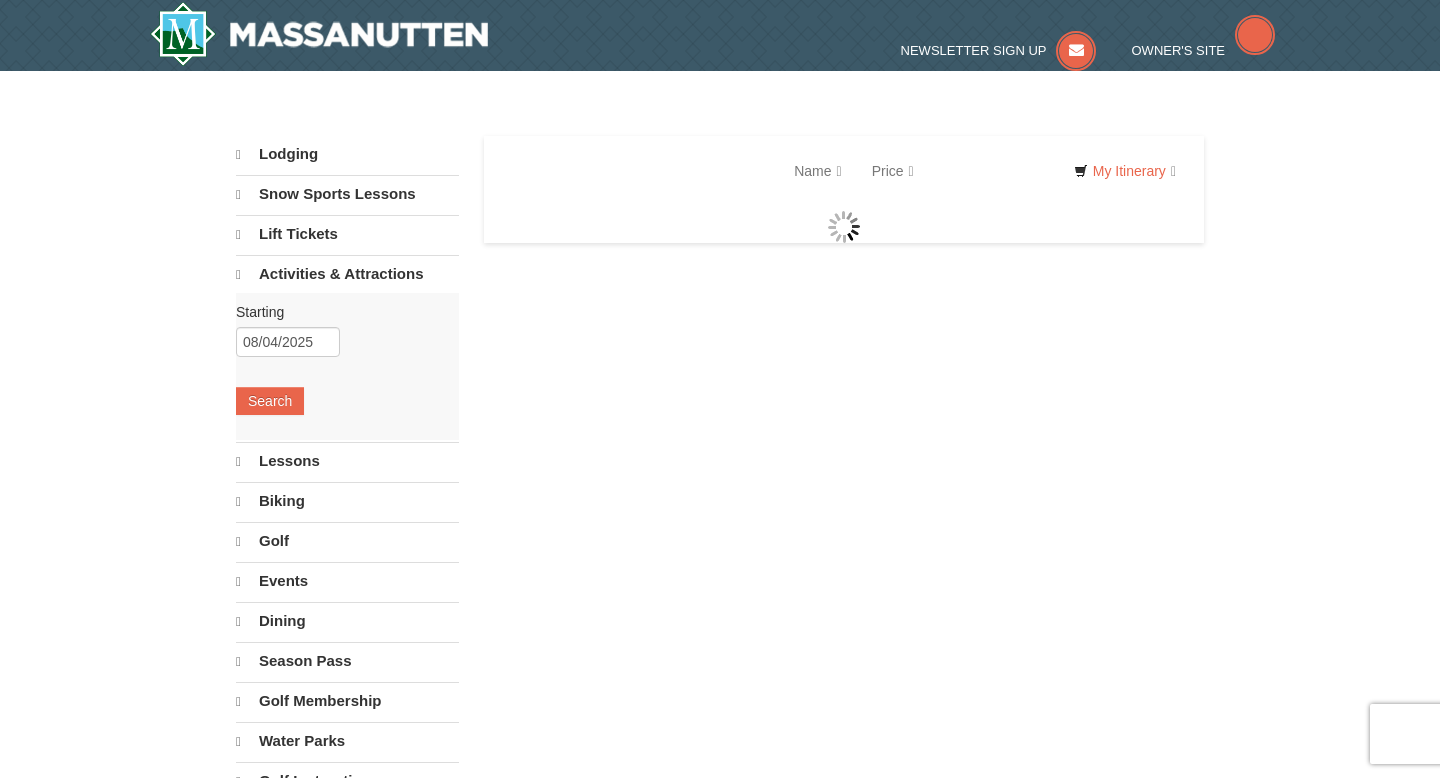 scroll, scrollTop: 0, scrollLeft: 0, axis: both 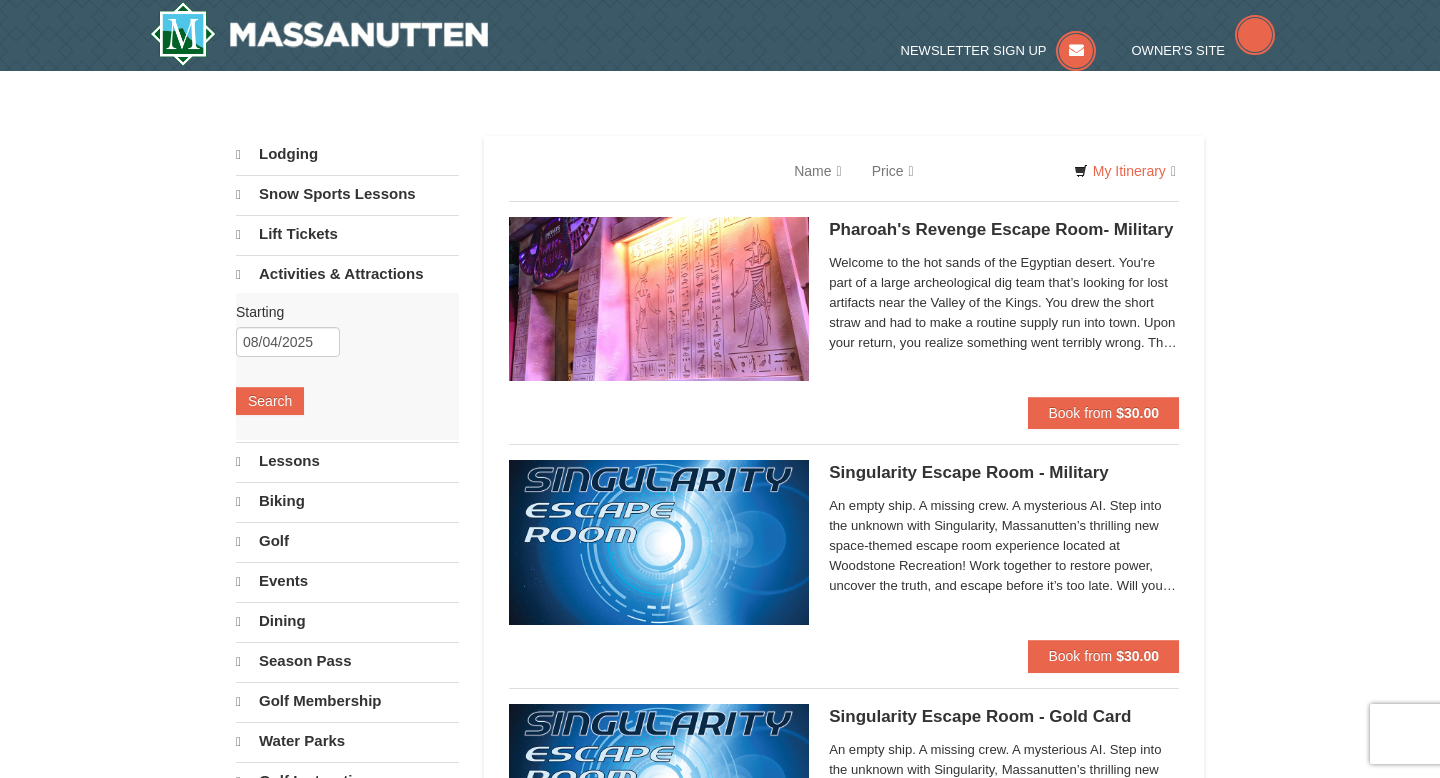 select on "8" 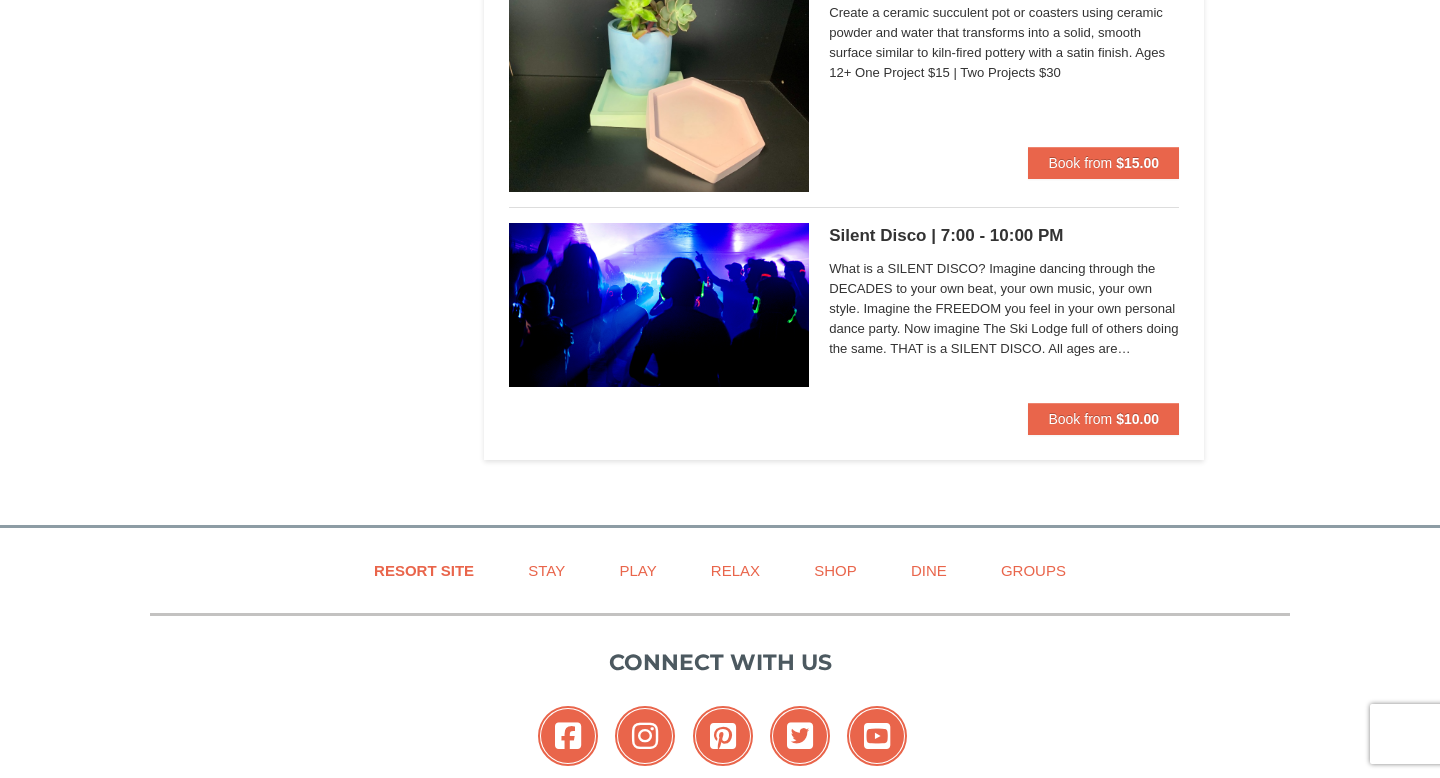 scroll, scrollTop: 6598, scrollLeft: 0, axis: vertical 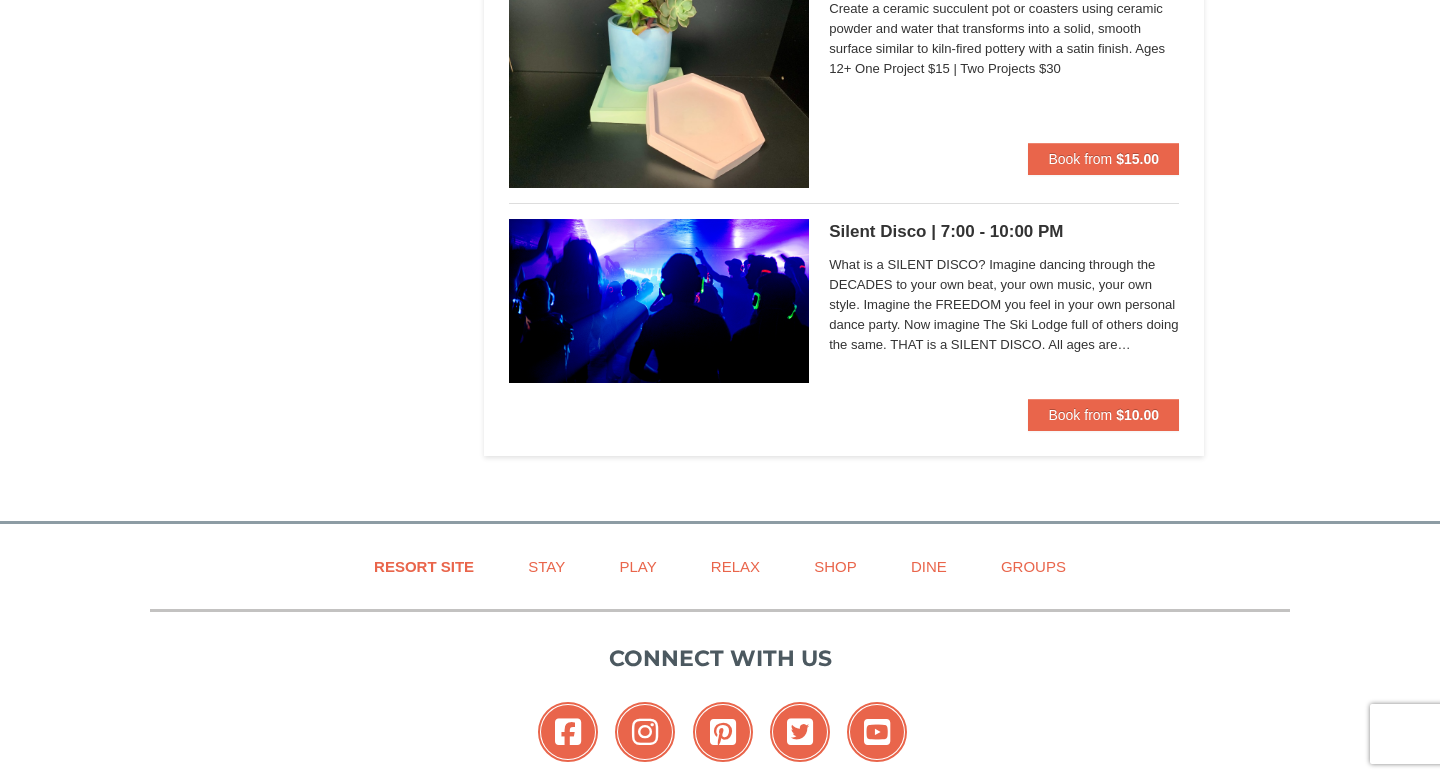click on "What is a SILENT DISCO? Imagine dancing through the DECADES to your own beat, your own music, your own style. Imagine the FREEDOM you feel in your own personal dance party. Now imagine The Ski Lodge full of others doing the same. THAT is a SILENT DISCO. All ages are welcomed!" at bounding box center [1004, 305] 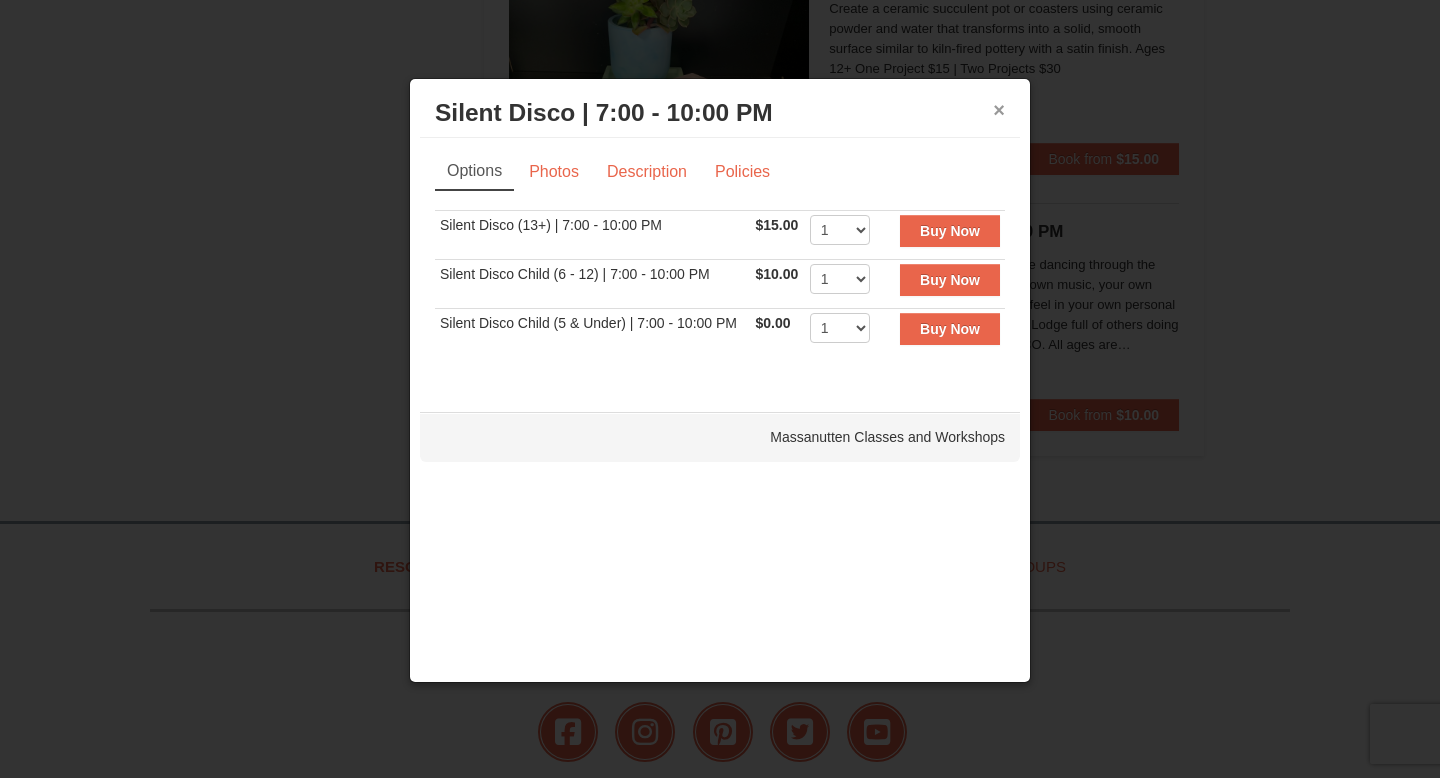 click on "×" at bounding box center [999, 110] 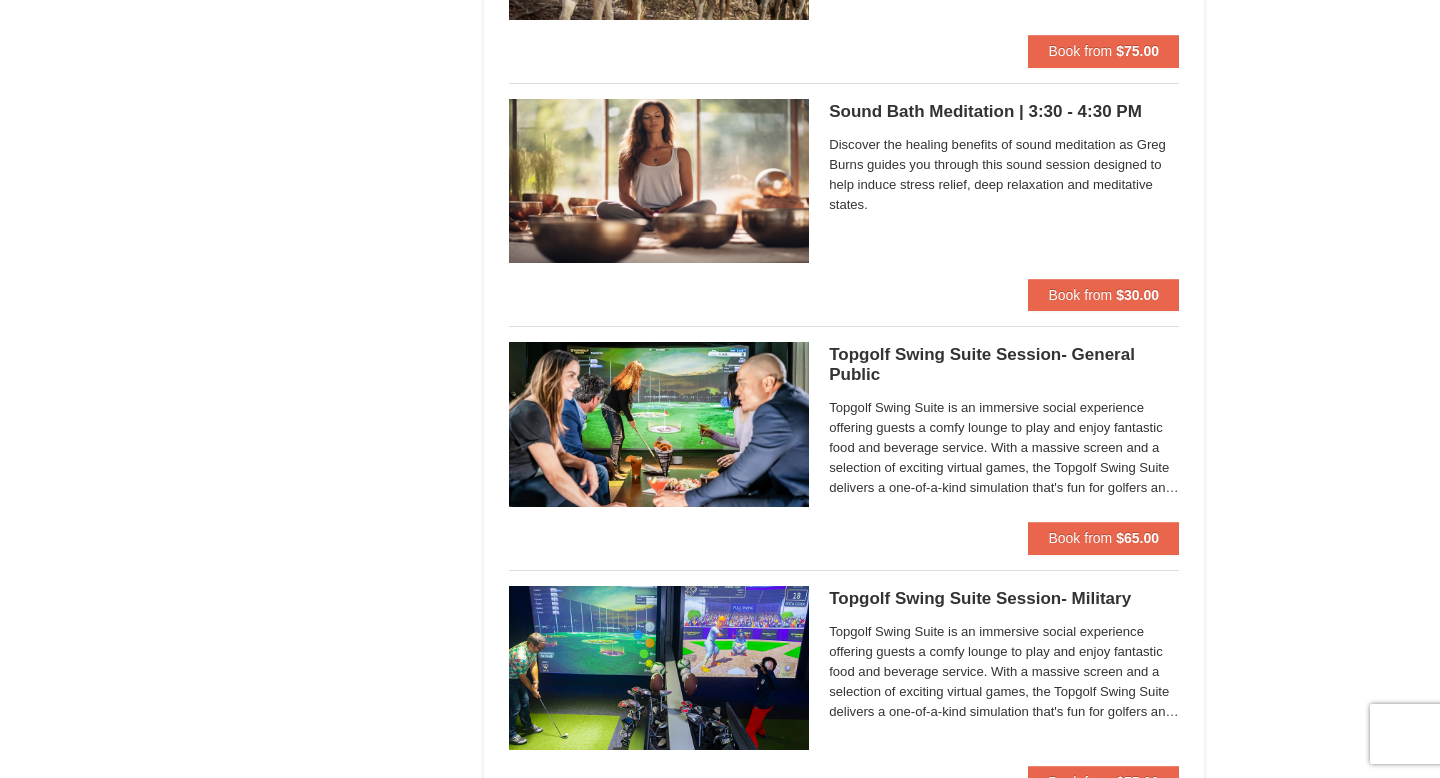 scroll, scrollTop: 0, scrollLeft: 0, axis: both 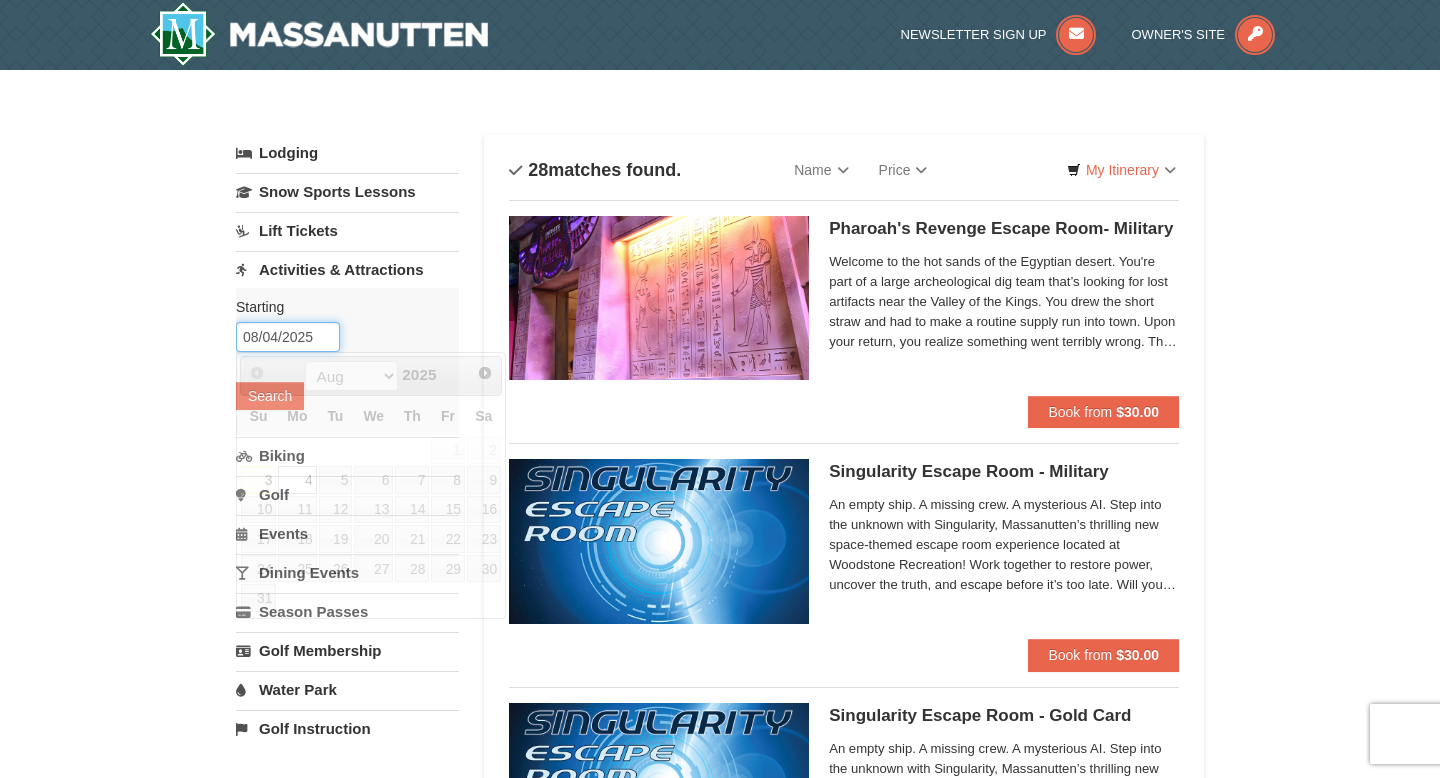click on "08/04/2025" at bounding box center (288, 337) 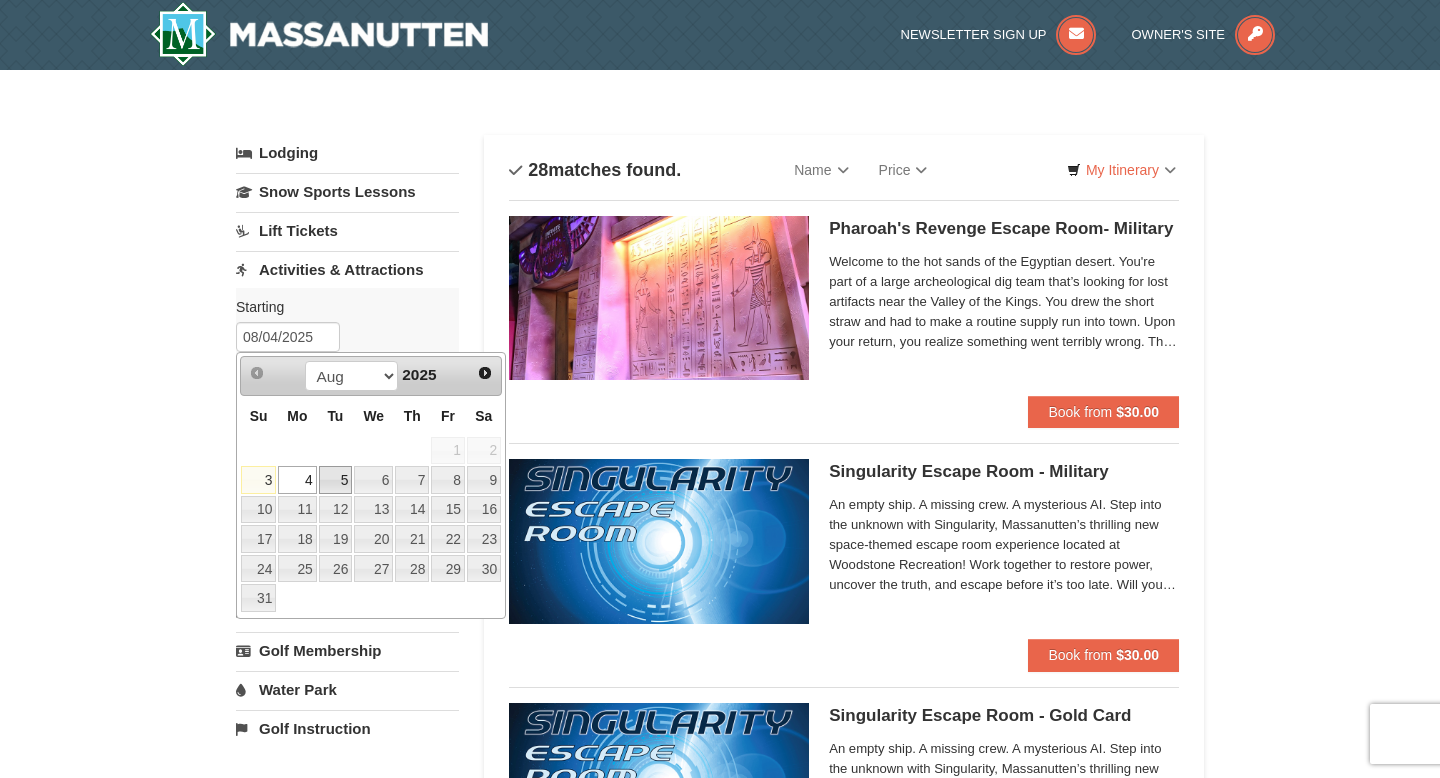 click on "5" at bounding box center (336, 480) 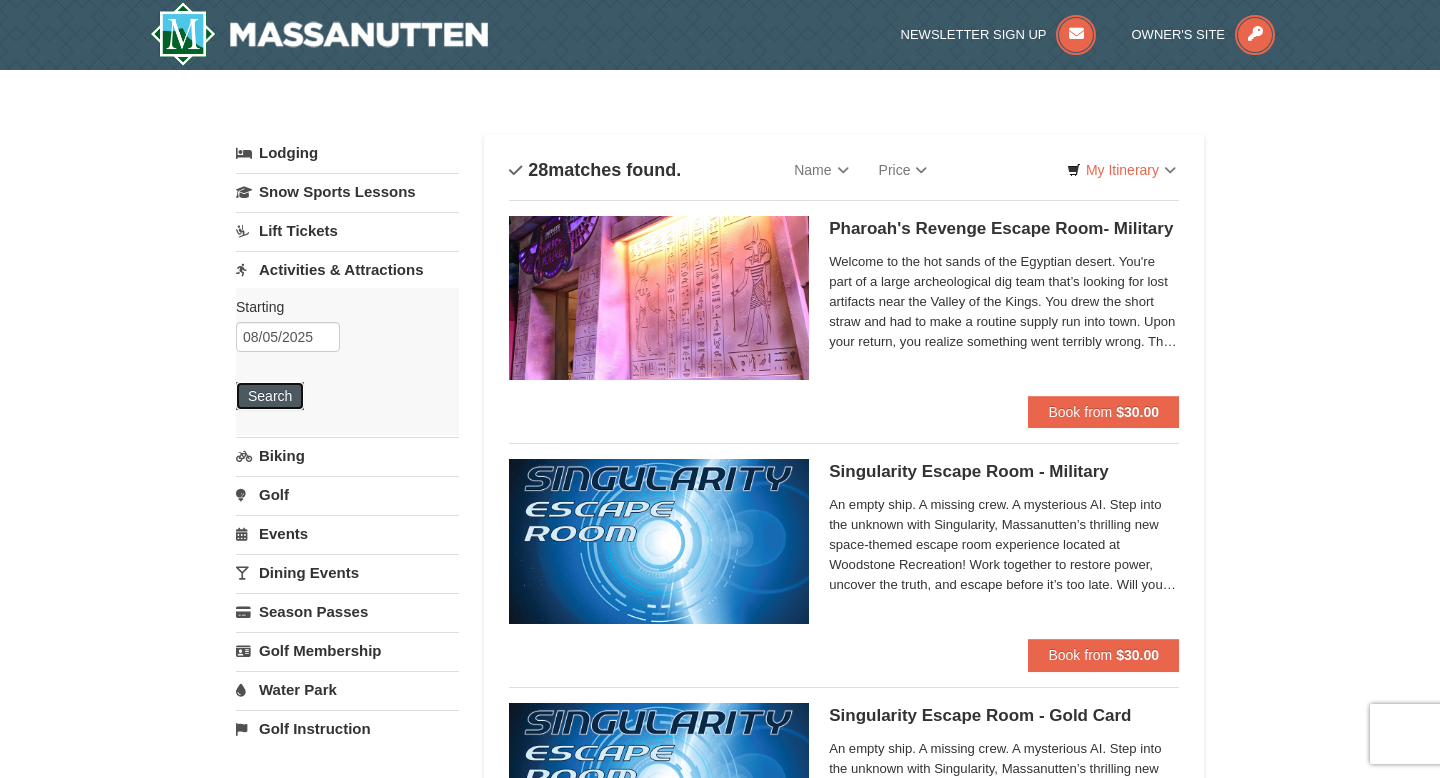 click on "Search" at bounding box center (270, 396) 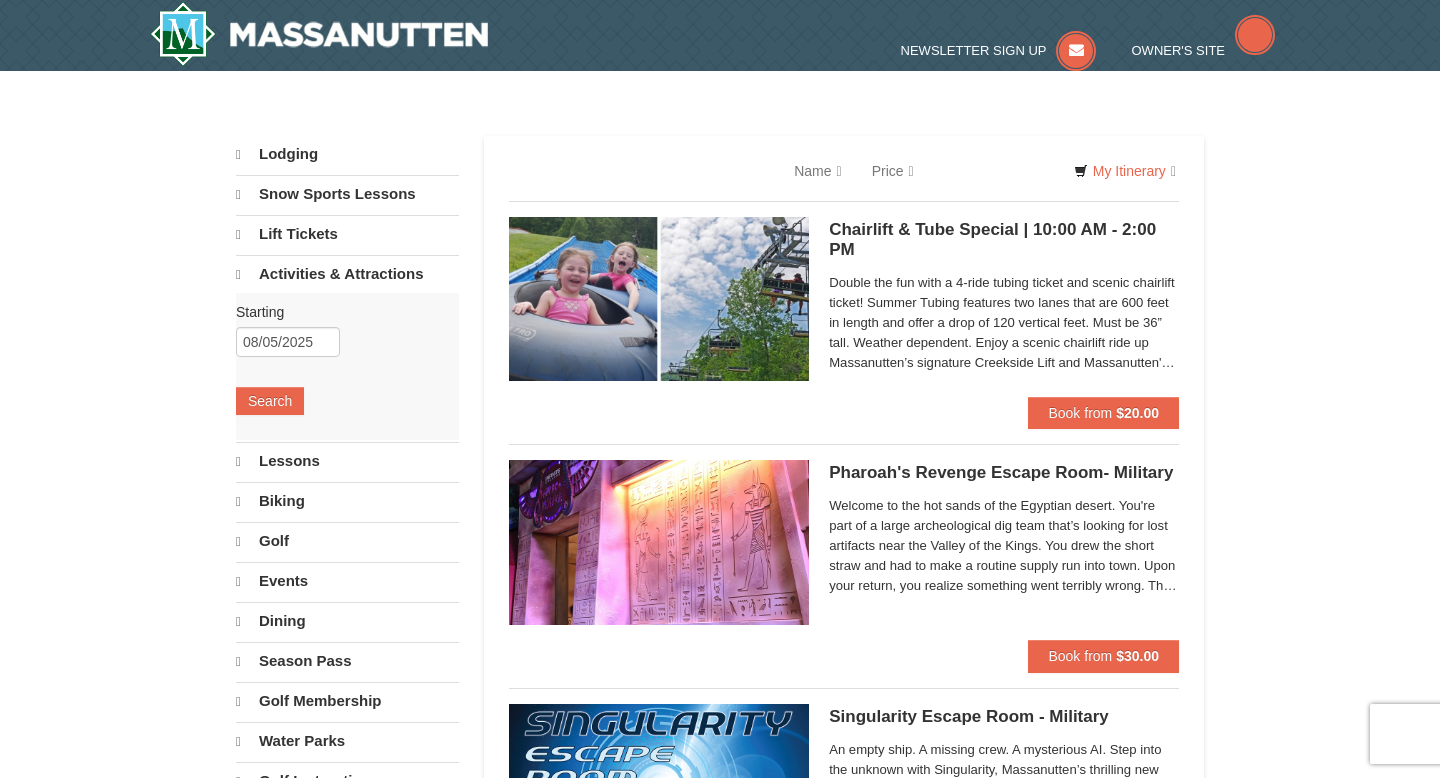 scroll, scrollTop: 0, scrollLeft: 0, axis: both 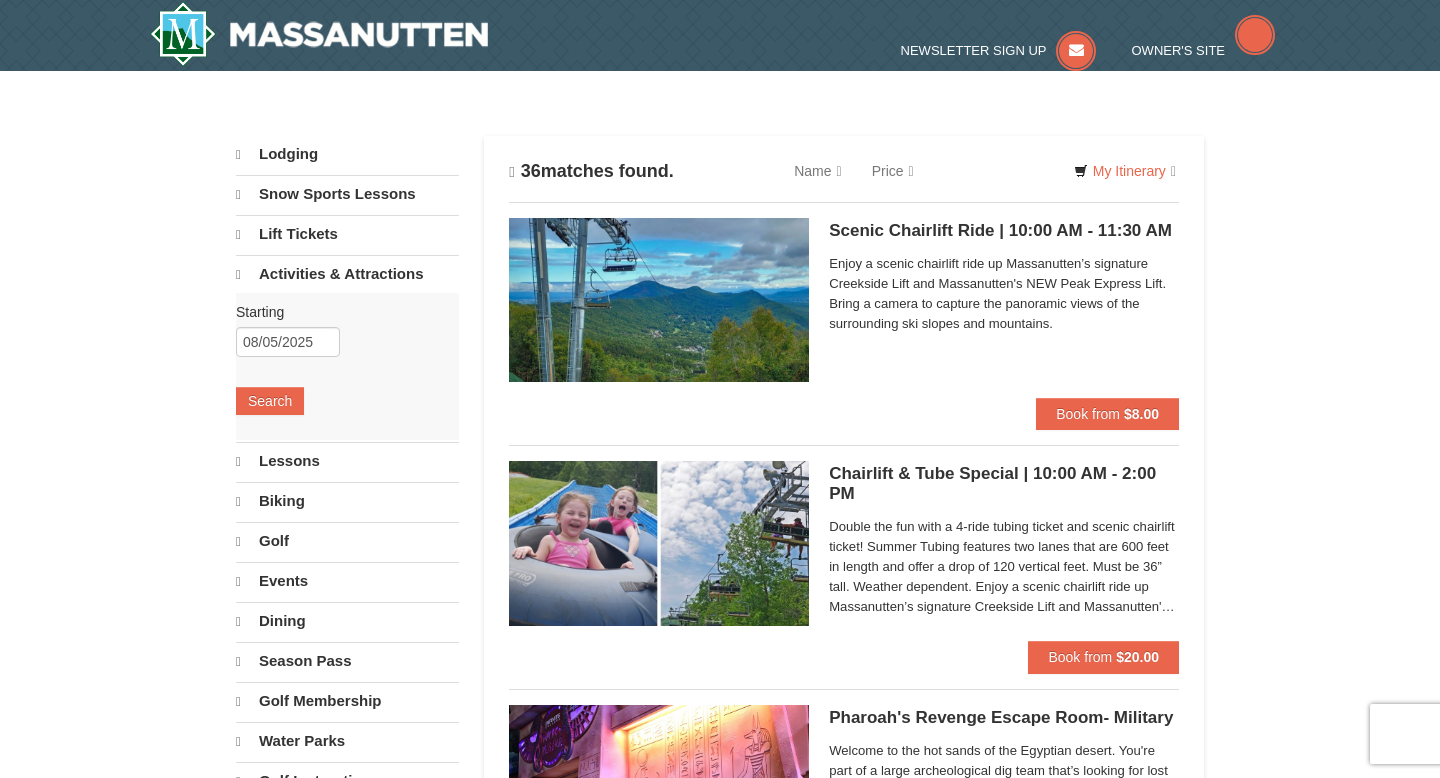 select on "8" 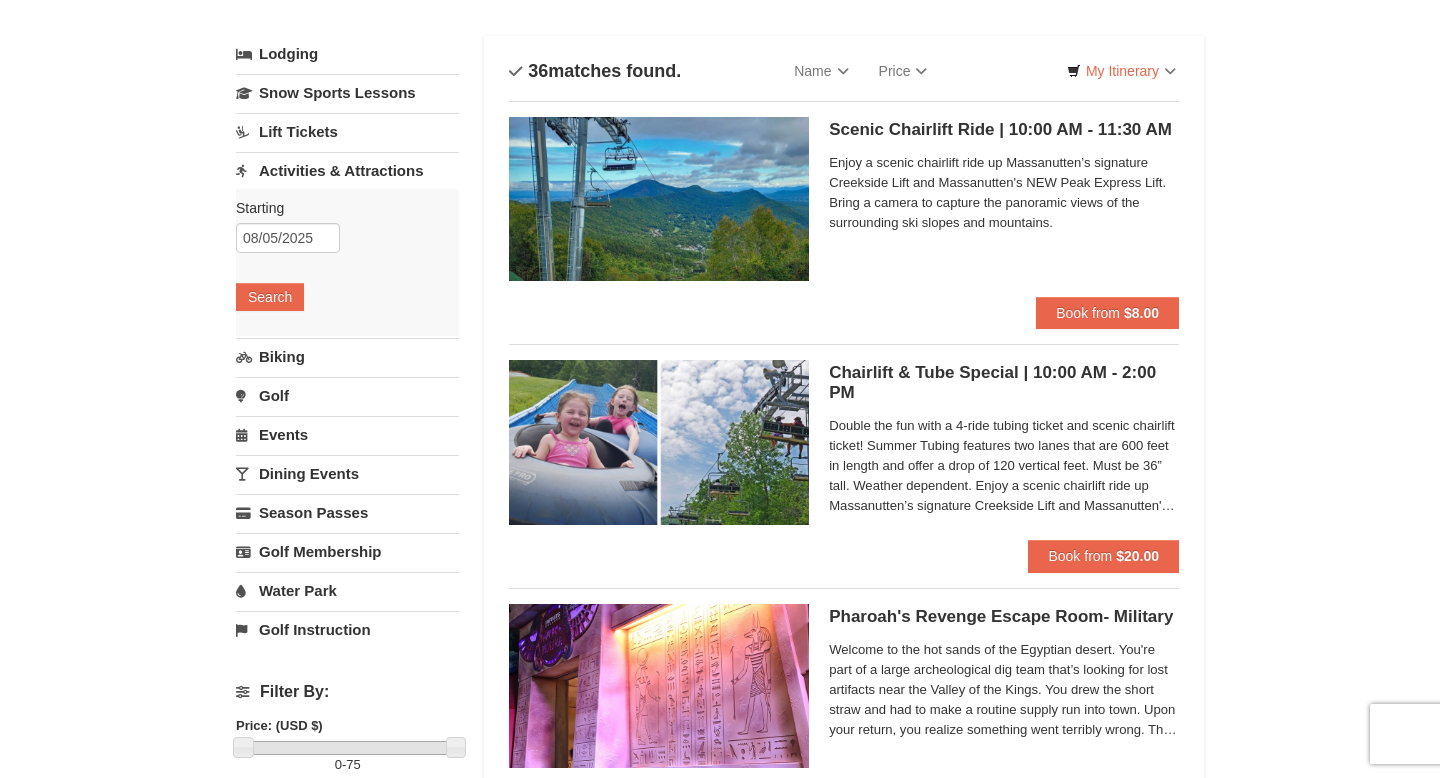 scroll, scrollTop: 0, scrollLeft: 0, axis: both 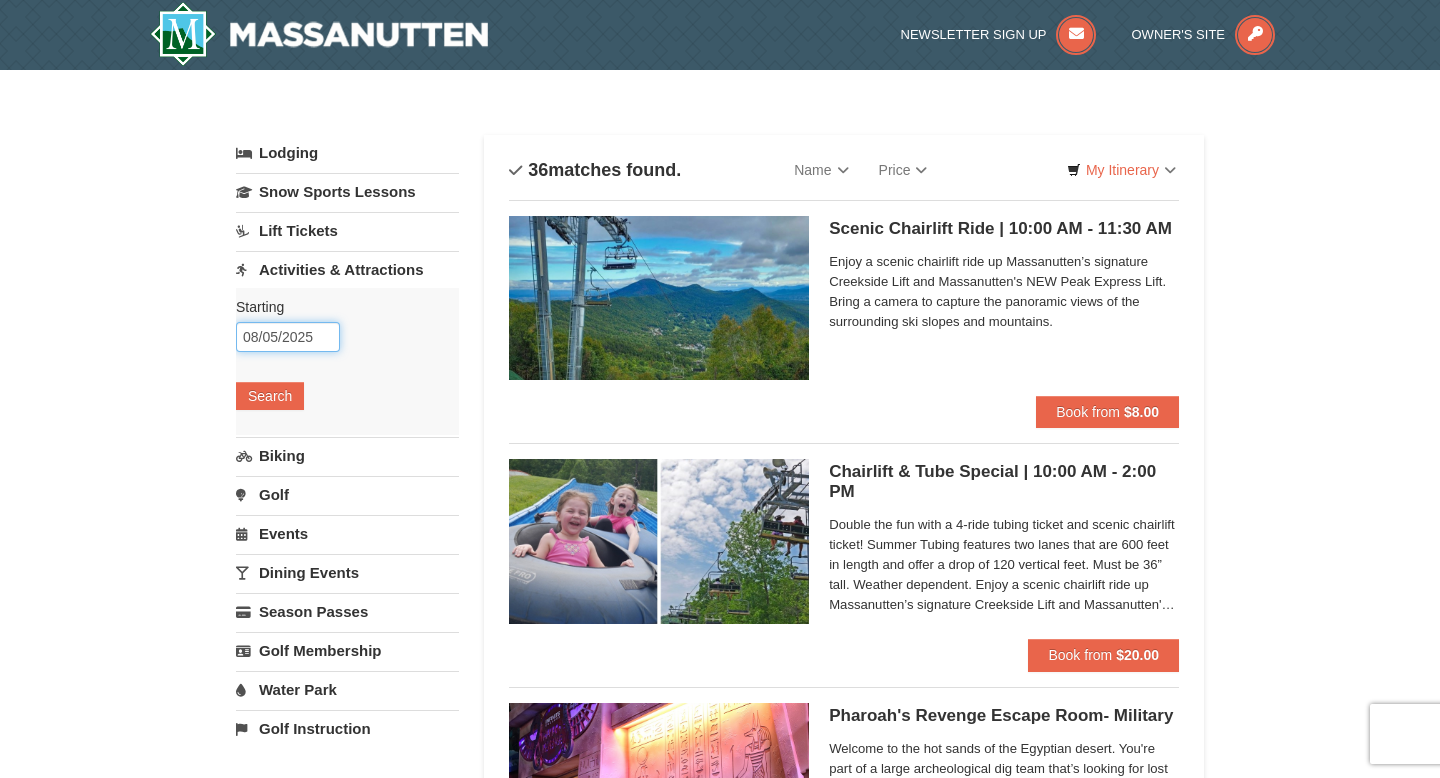 click on "08/05/2025" at bounding box center [288, 337] 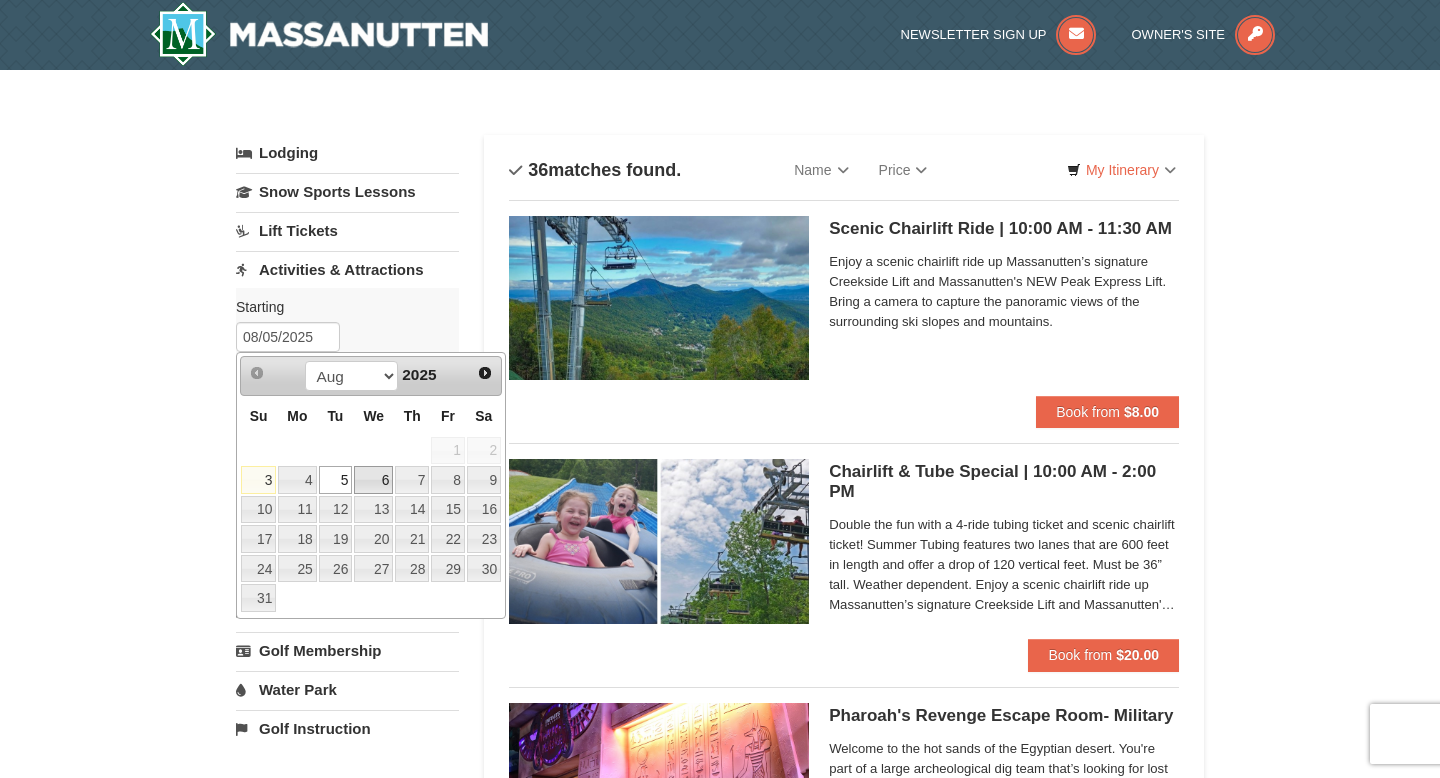 click on "6" at bounding box center [373, 480] 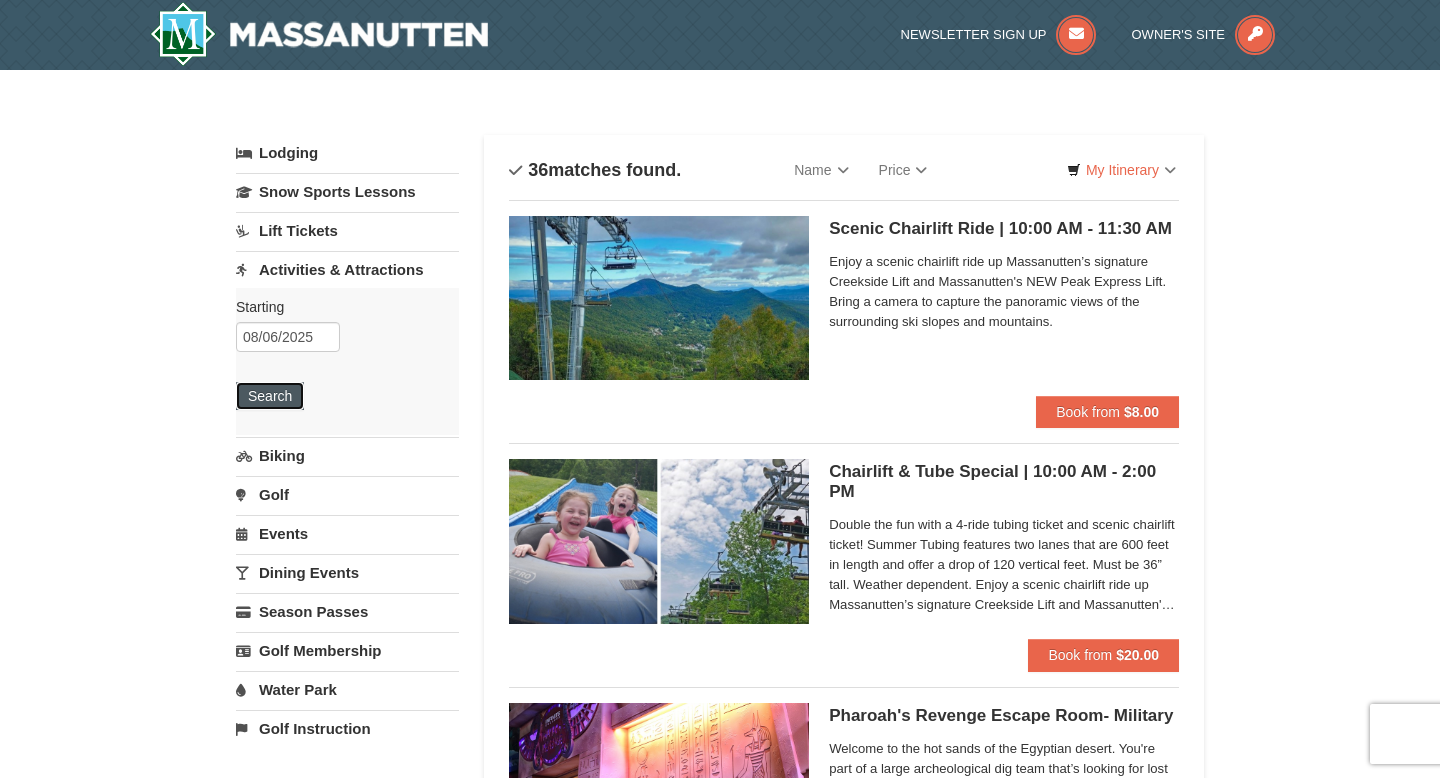 click on "Search" at bounding box center [270, 396] 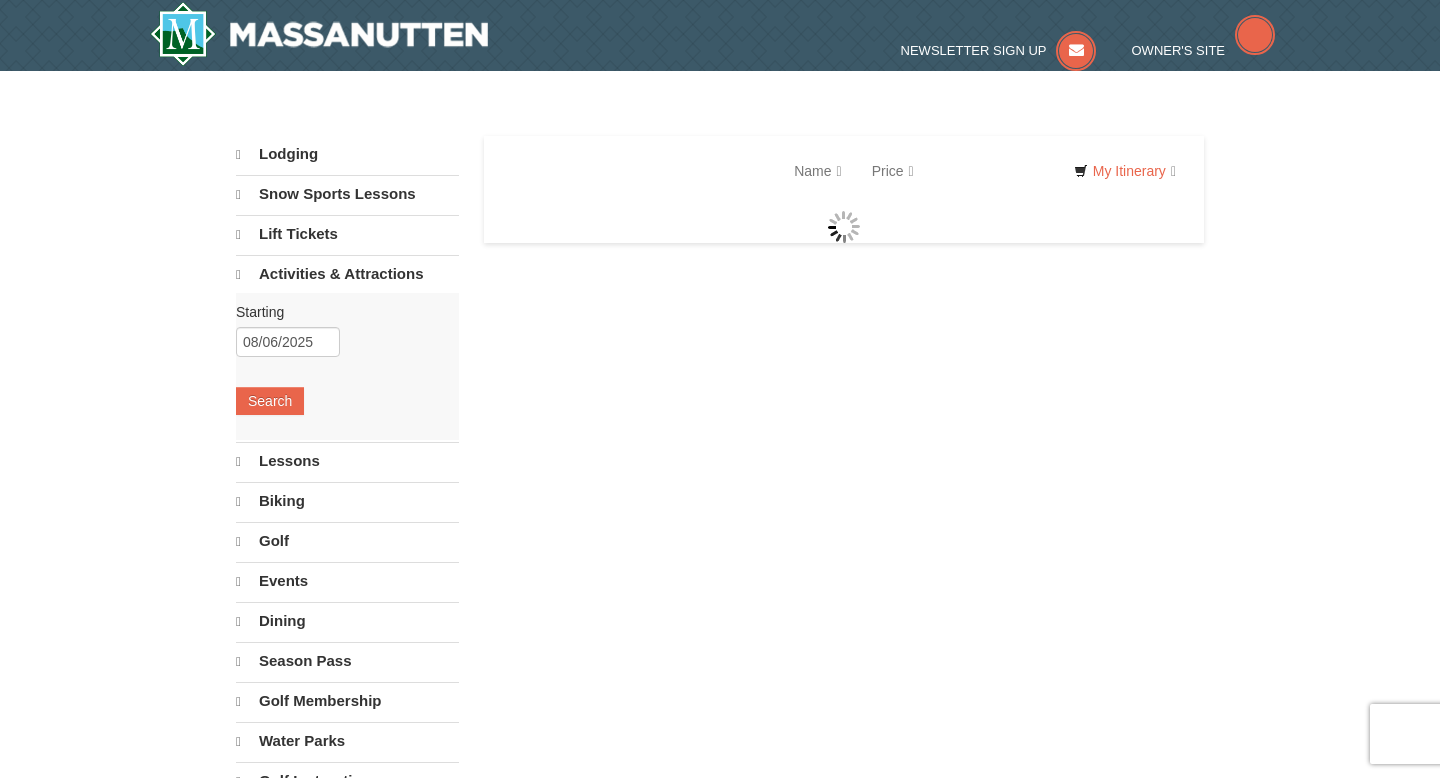 scroll, scrollTop: 0, scrollLeft: 0, axis: both 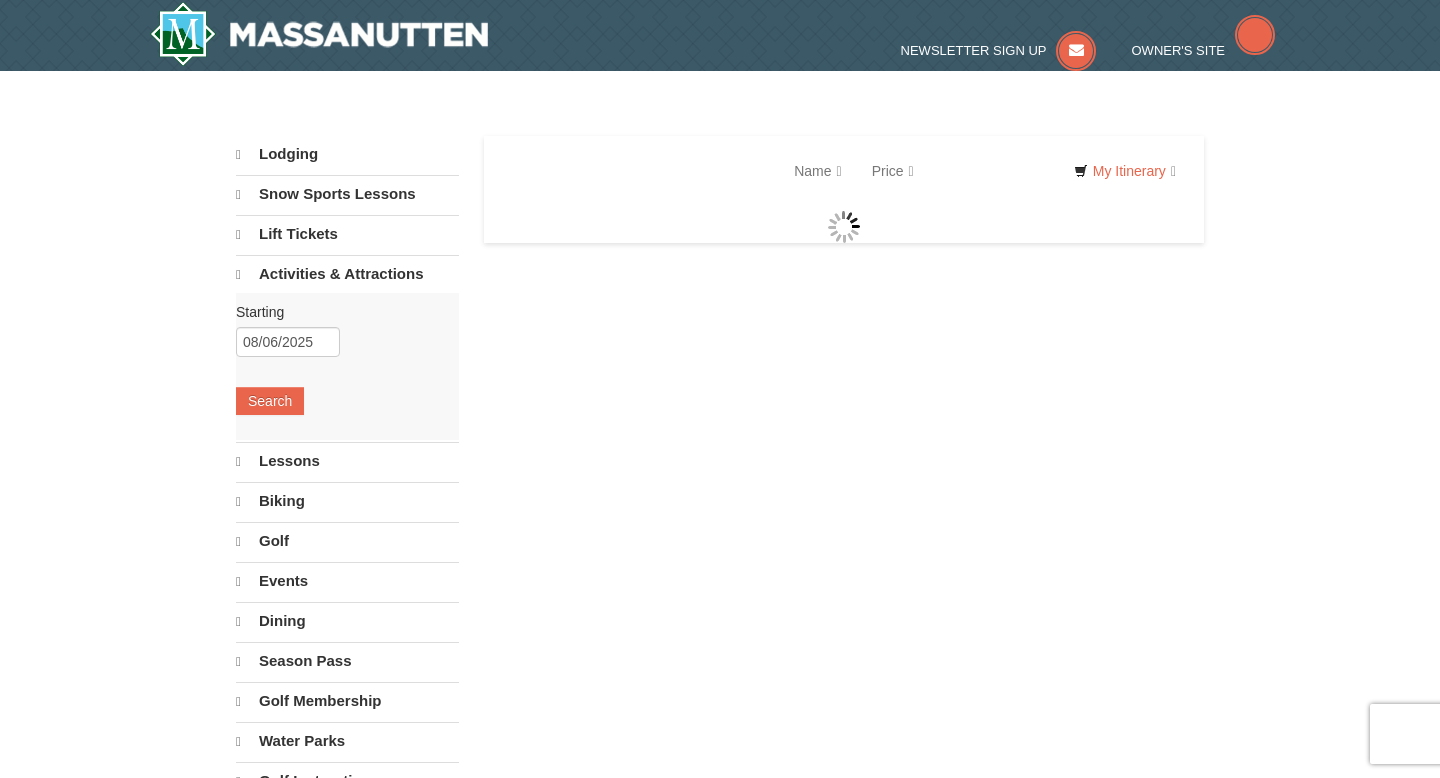 select on "8" 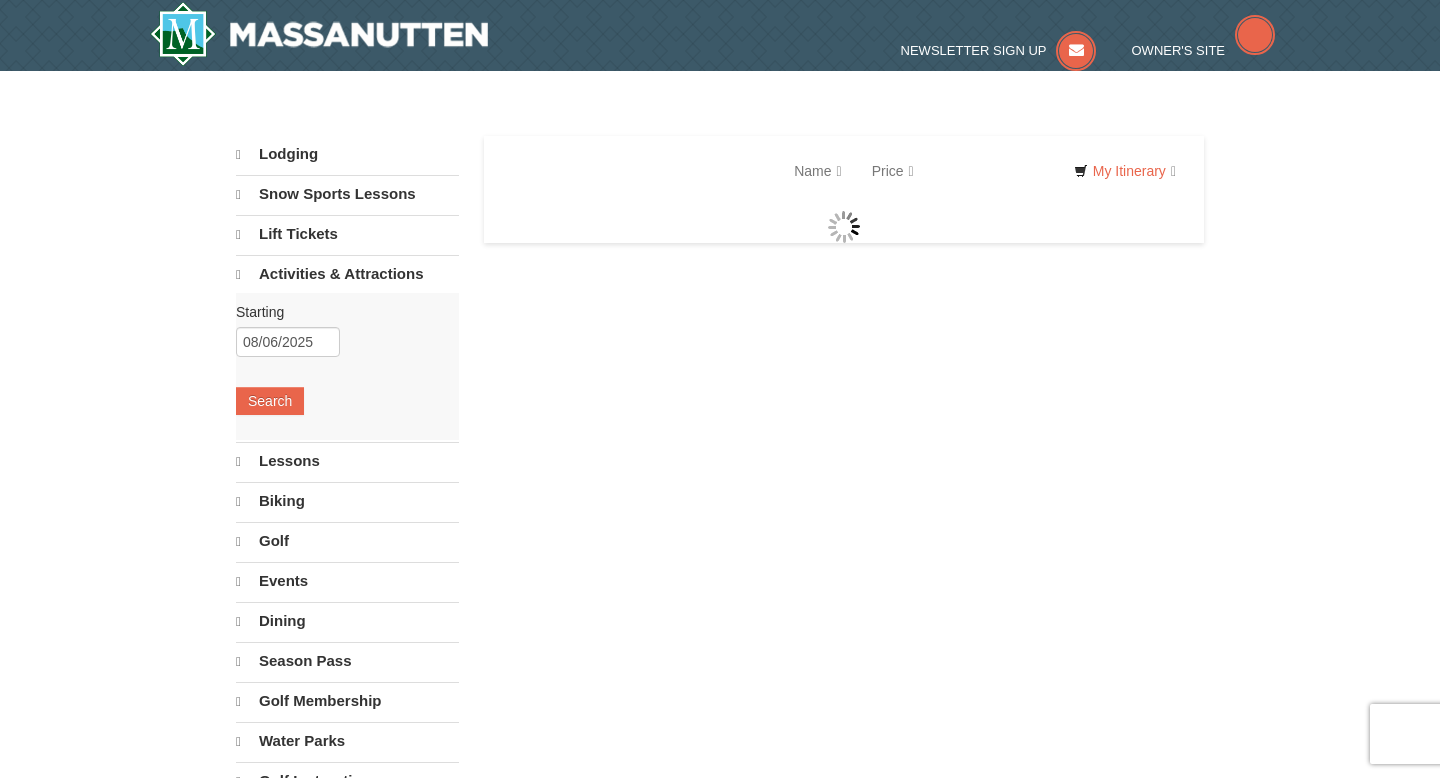 select on "8" 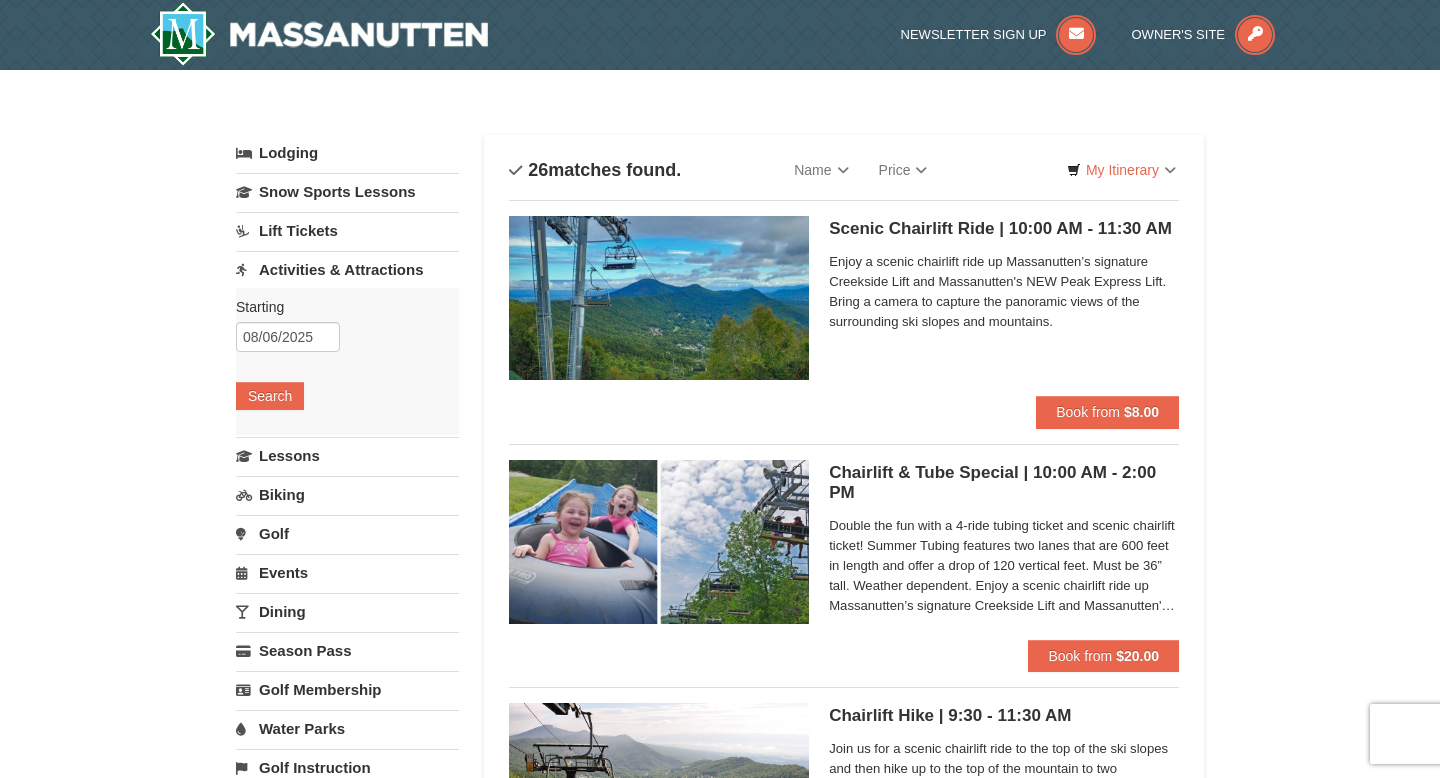 scroll, scrollTop: 0, scrollLeft: 0, axis: both 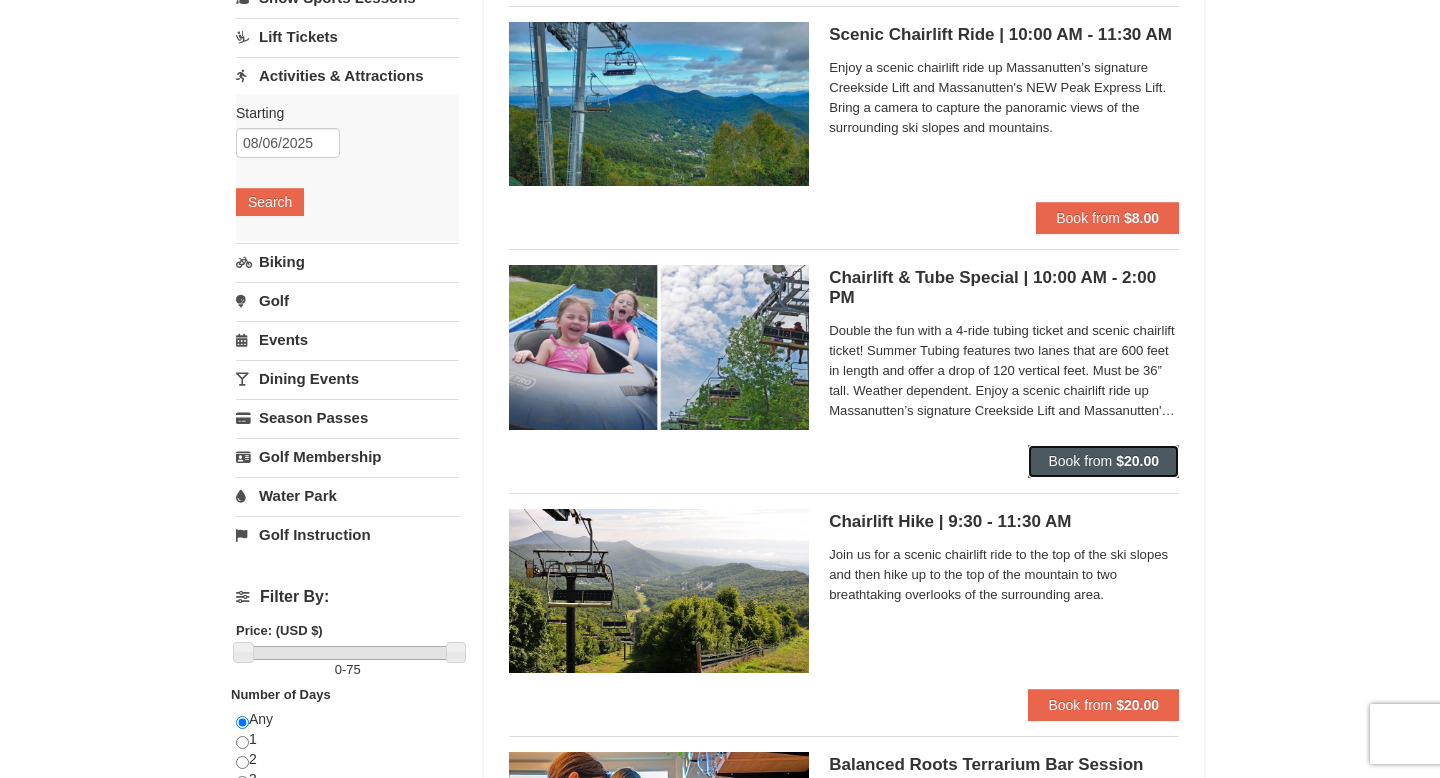 click on "Book from   $20.00" at bounding box center [1103, 461] 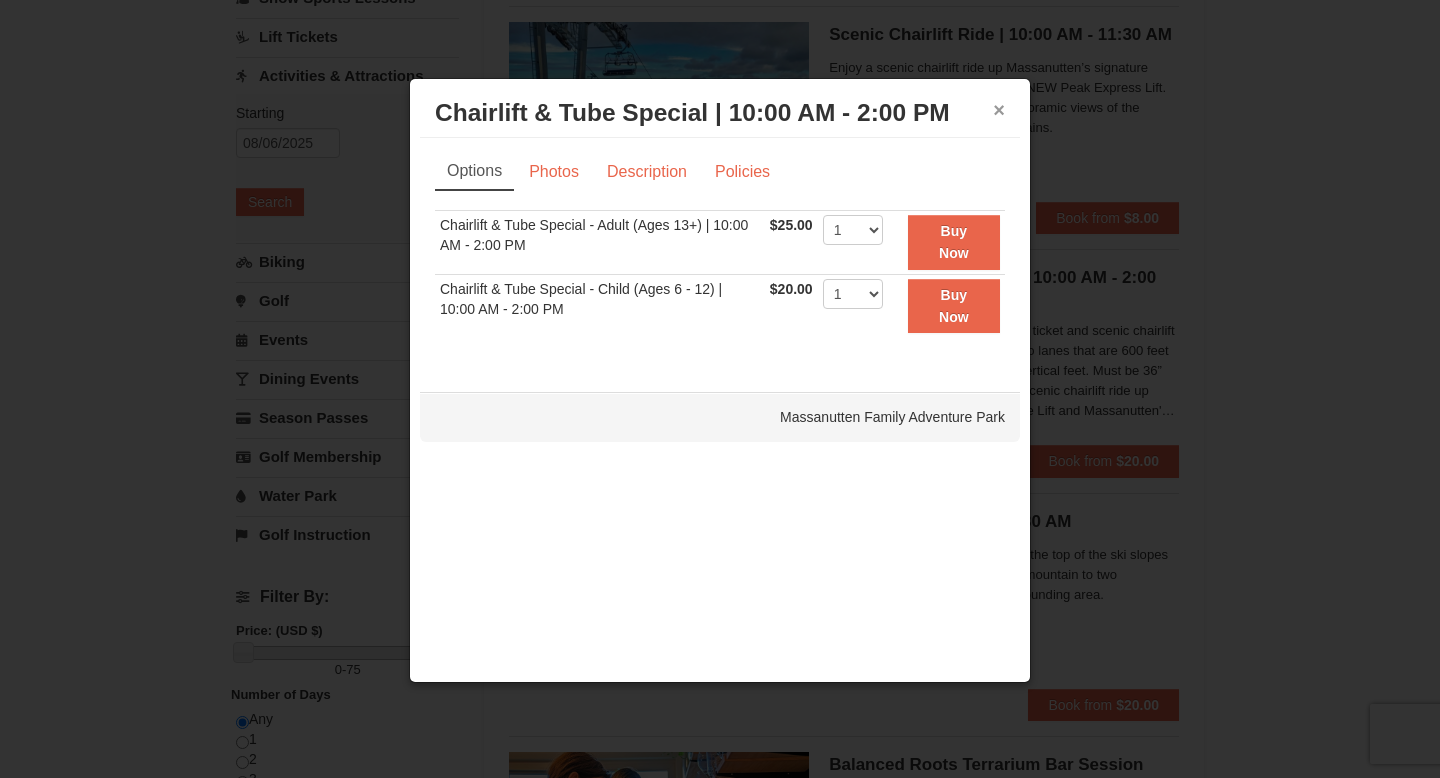 click on "×" at bounding box center [999, 110] 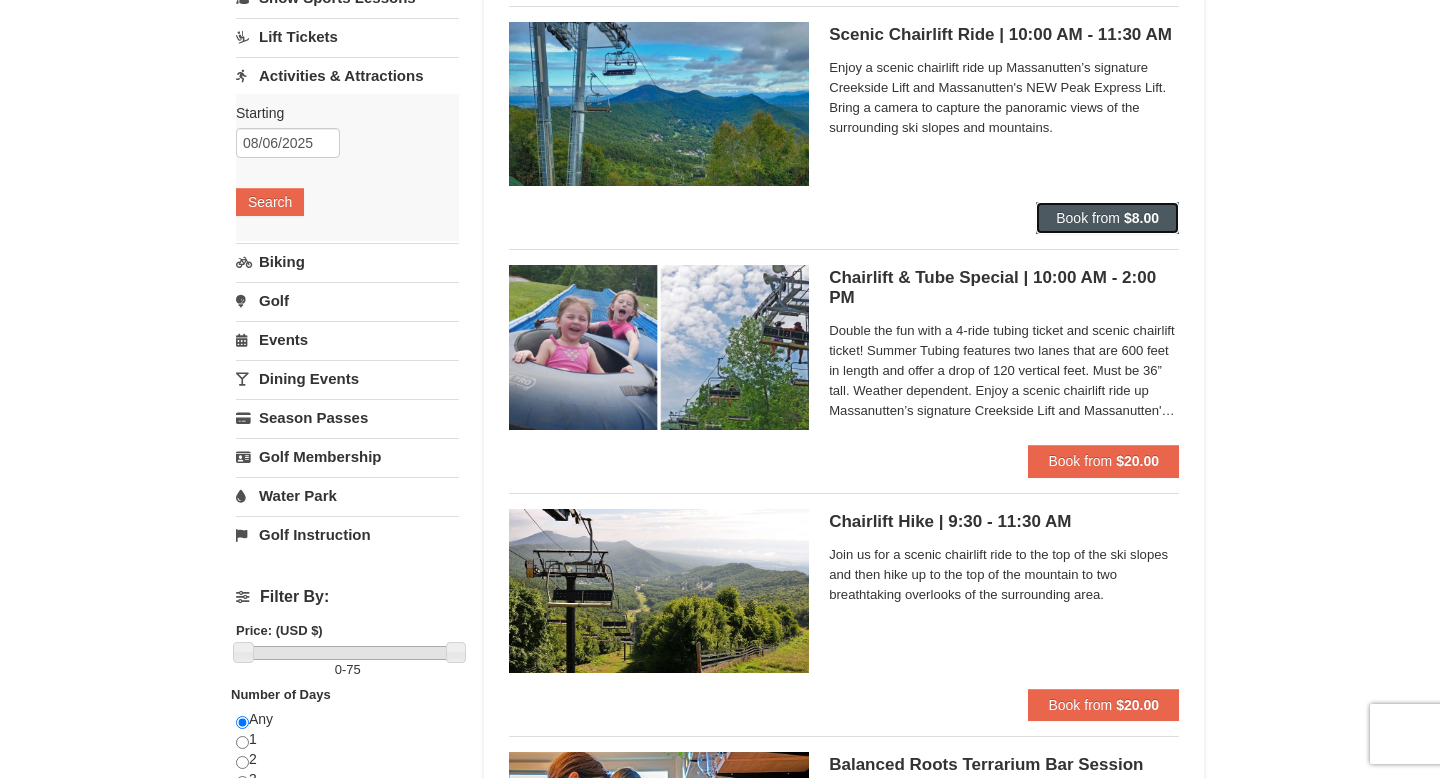 click on "Book from" at bounding box center [1088, 218] 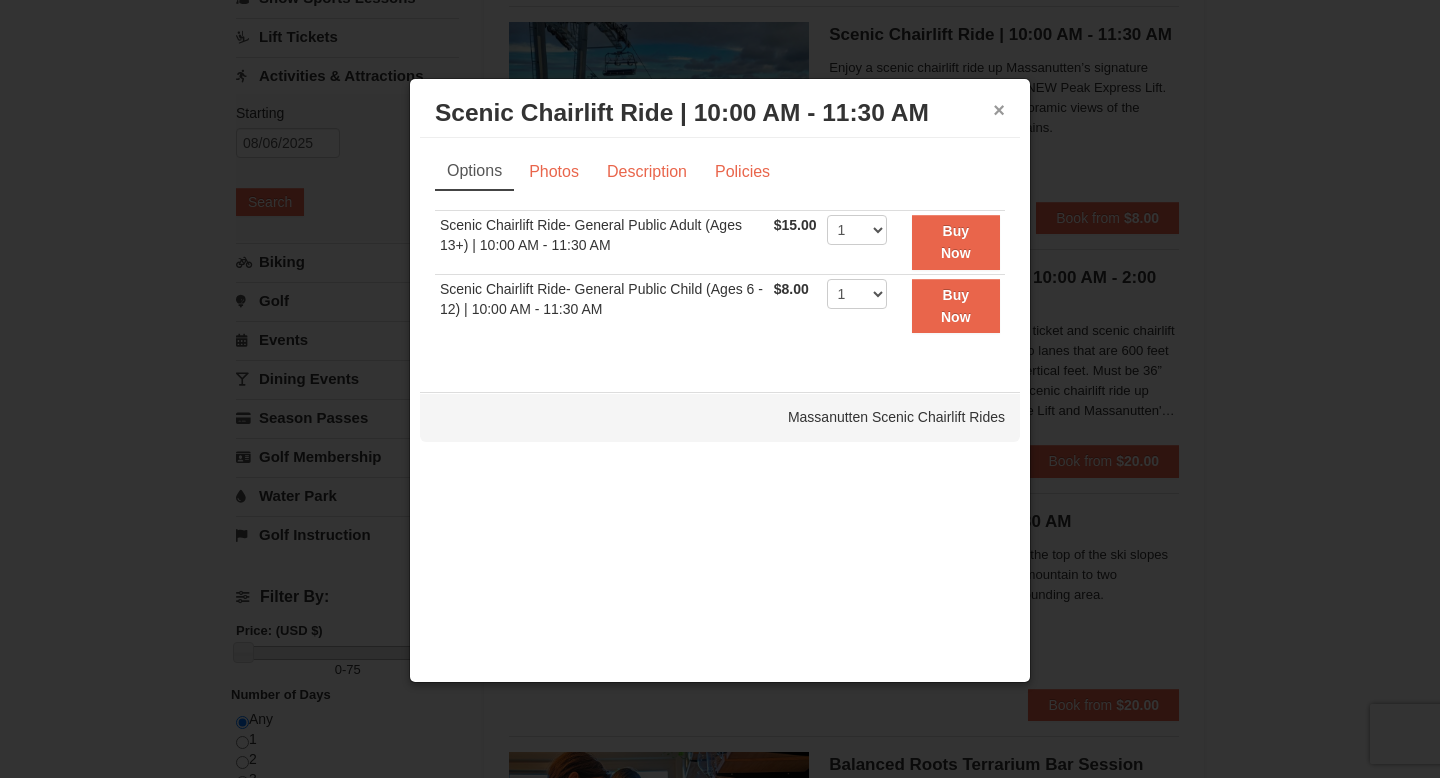 click on "×" at bounding box center [999, 110] 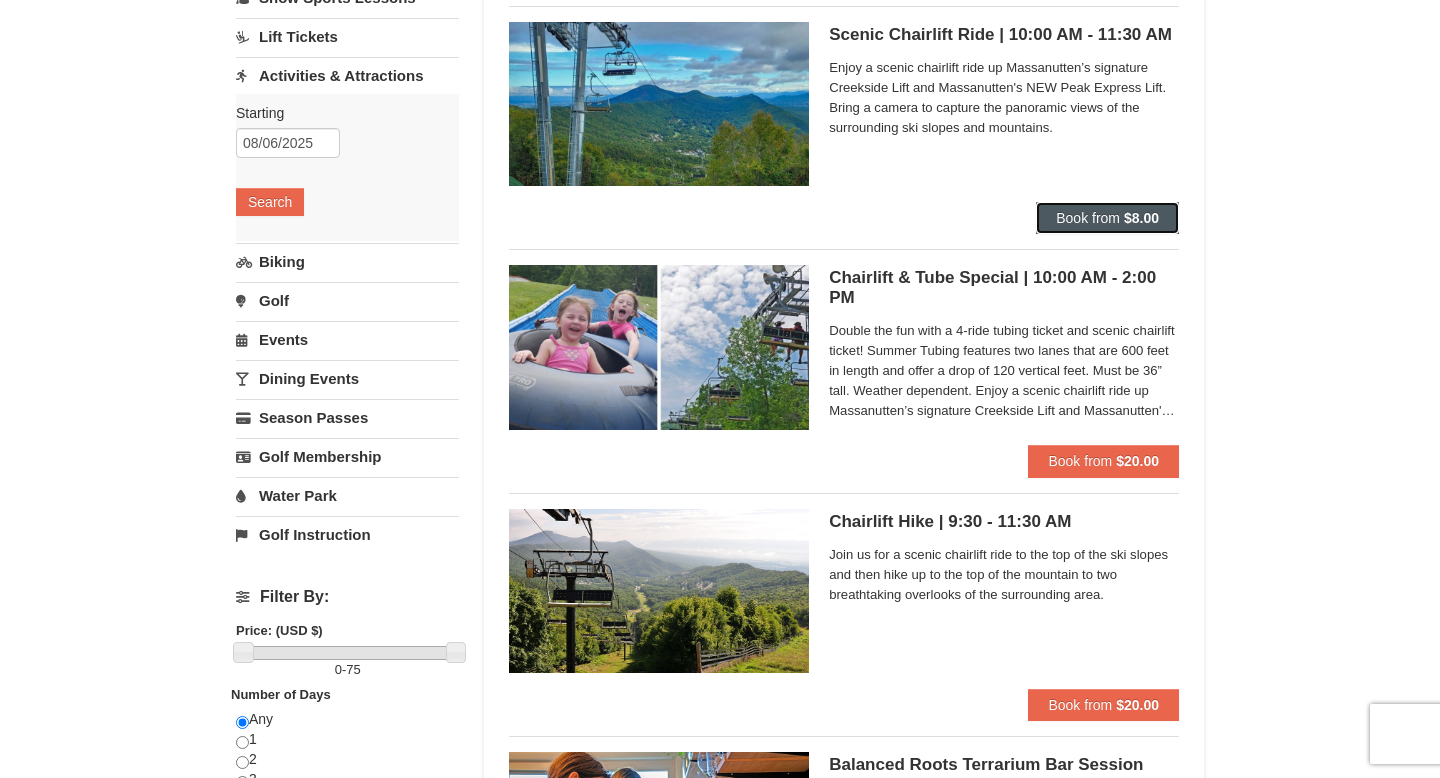 click on "$8.00" at bounding box center [1141, 218] 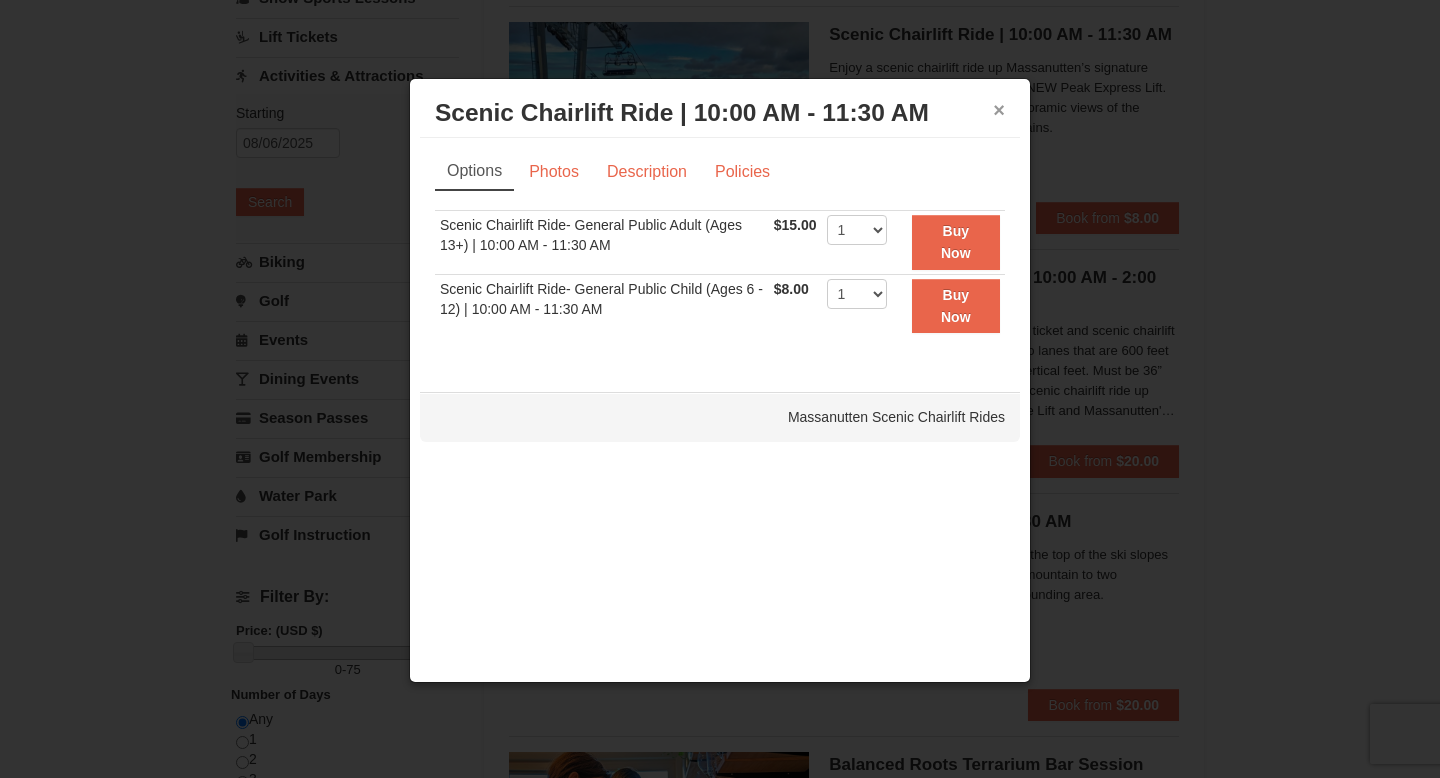 click on "×" at bounding box center (999, 110) 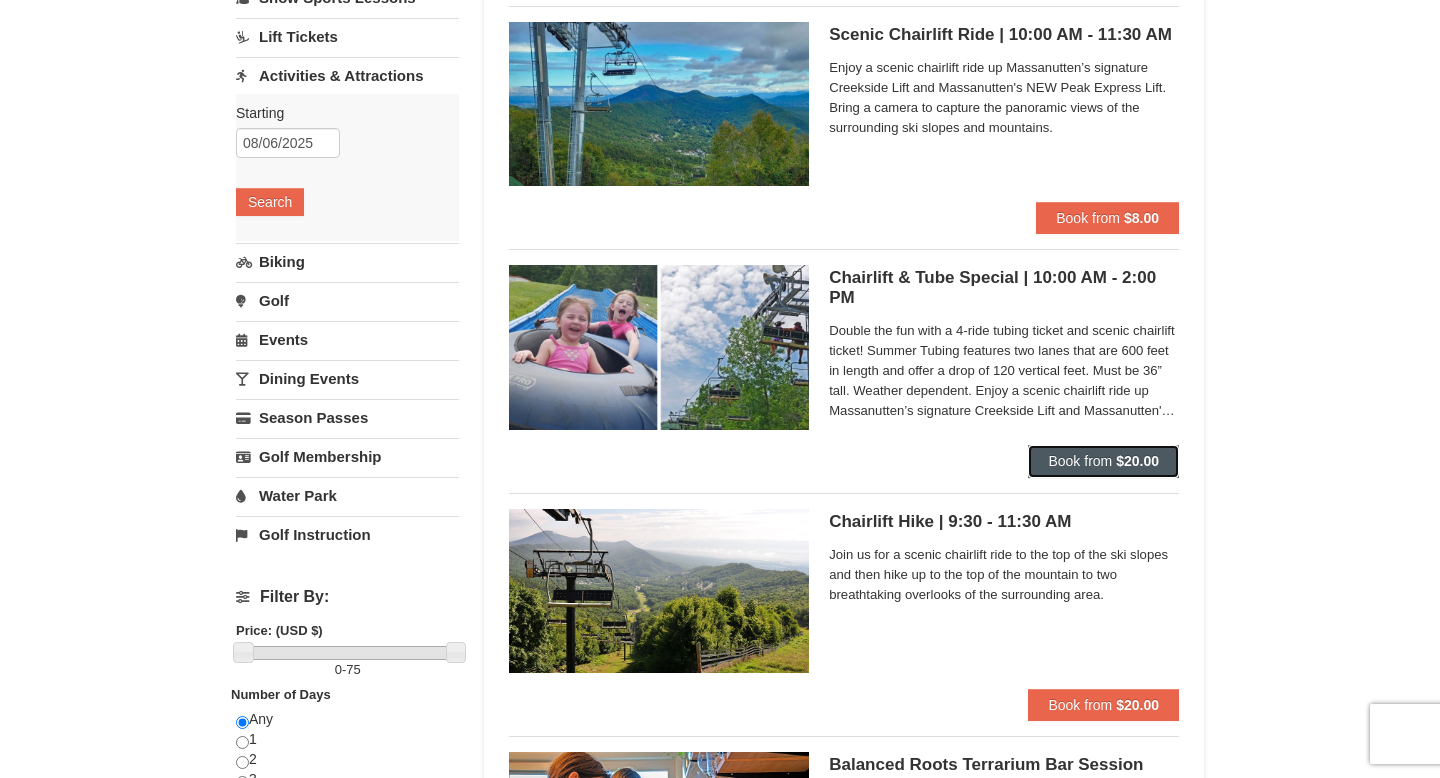 click on "$20.00" at bounding box center [1137, 461] 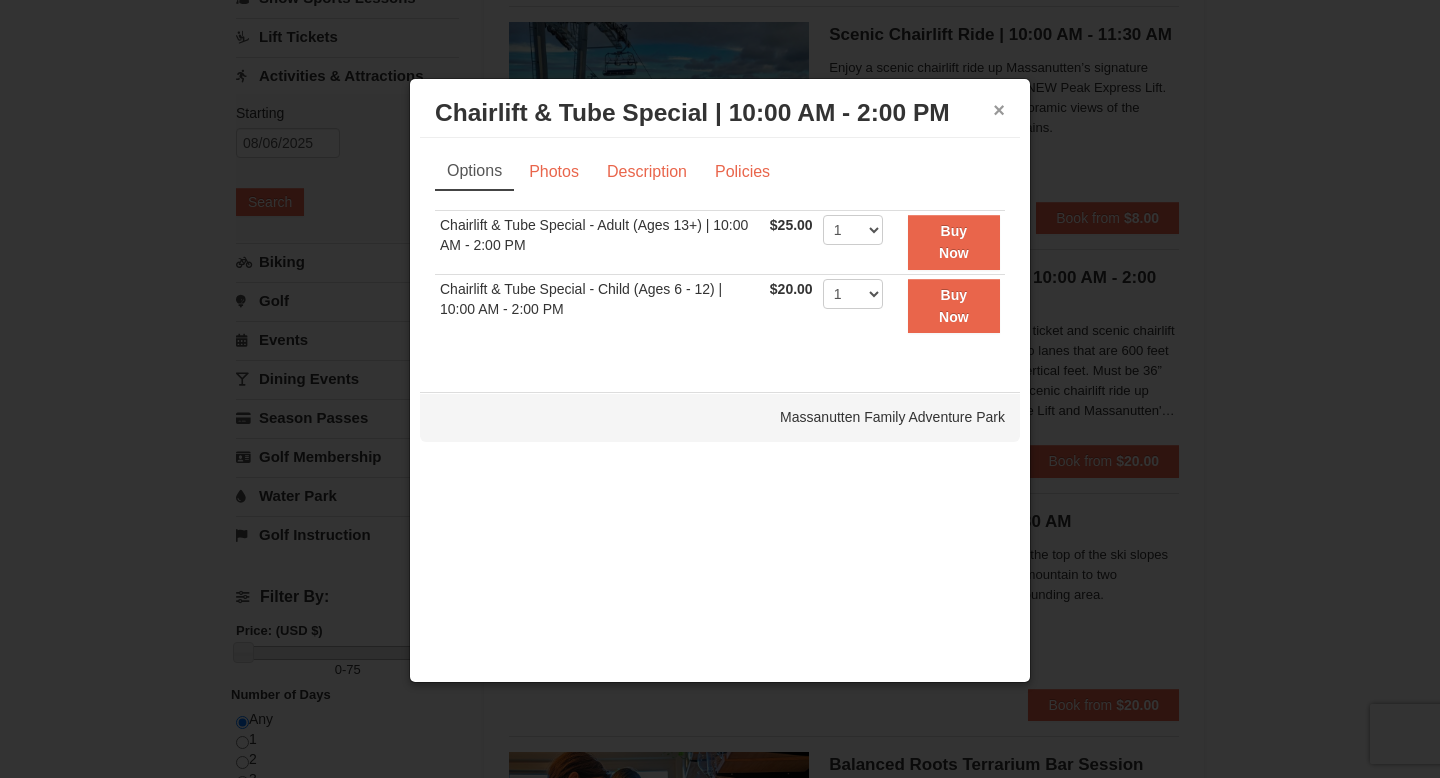 click on "×" at bounding box center (999, 110) 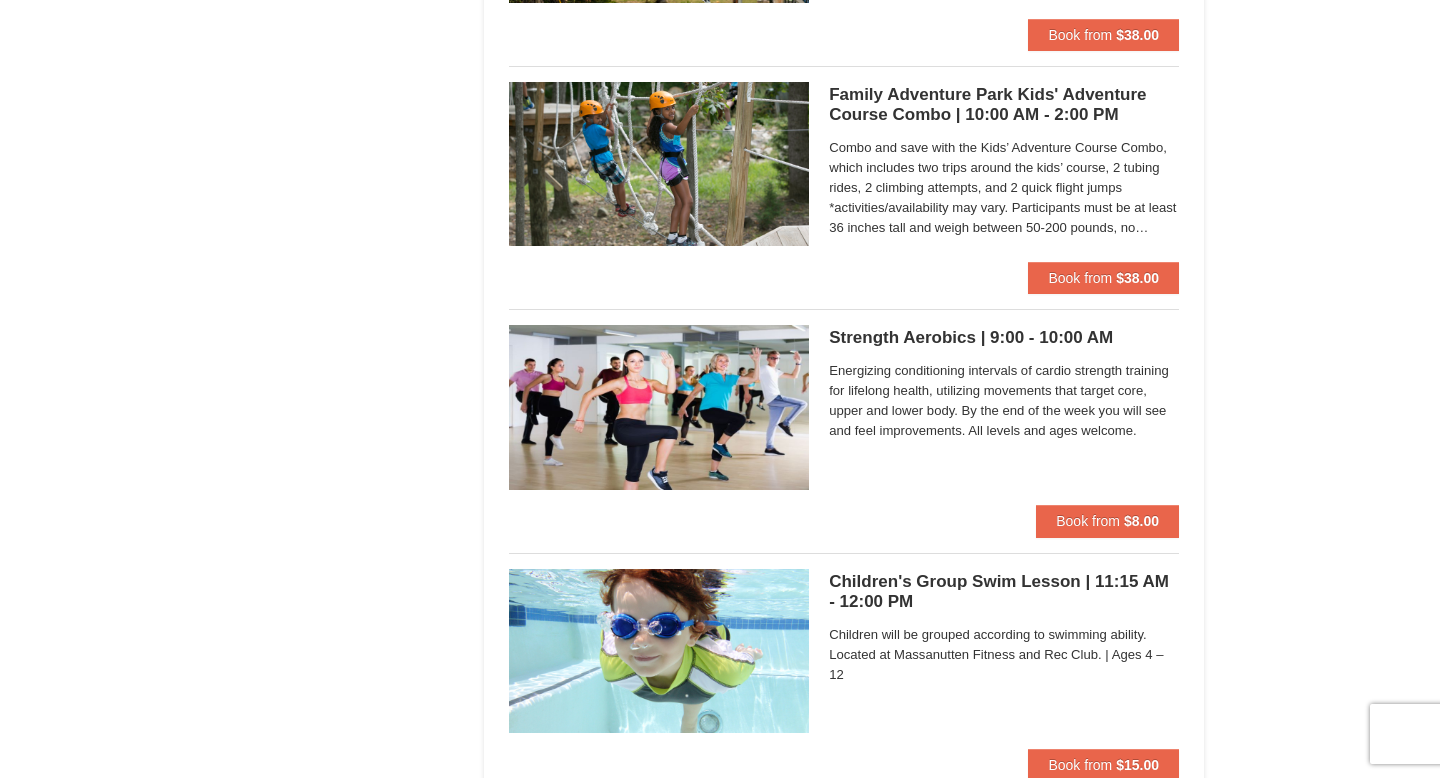scroll, scrollTop: 2580, scrollLeft: 0, axis: vertical 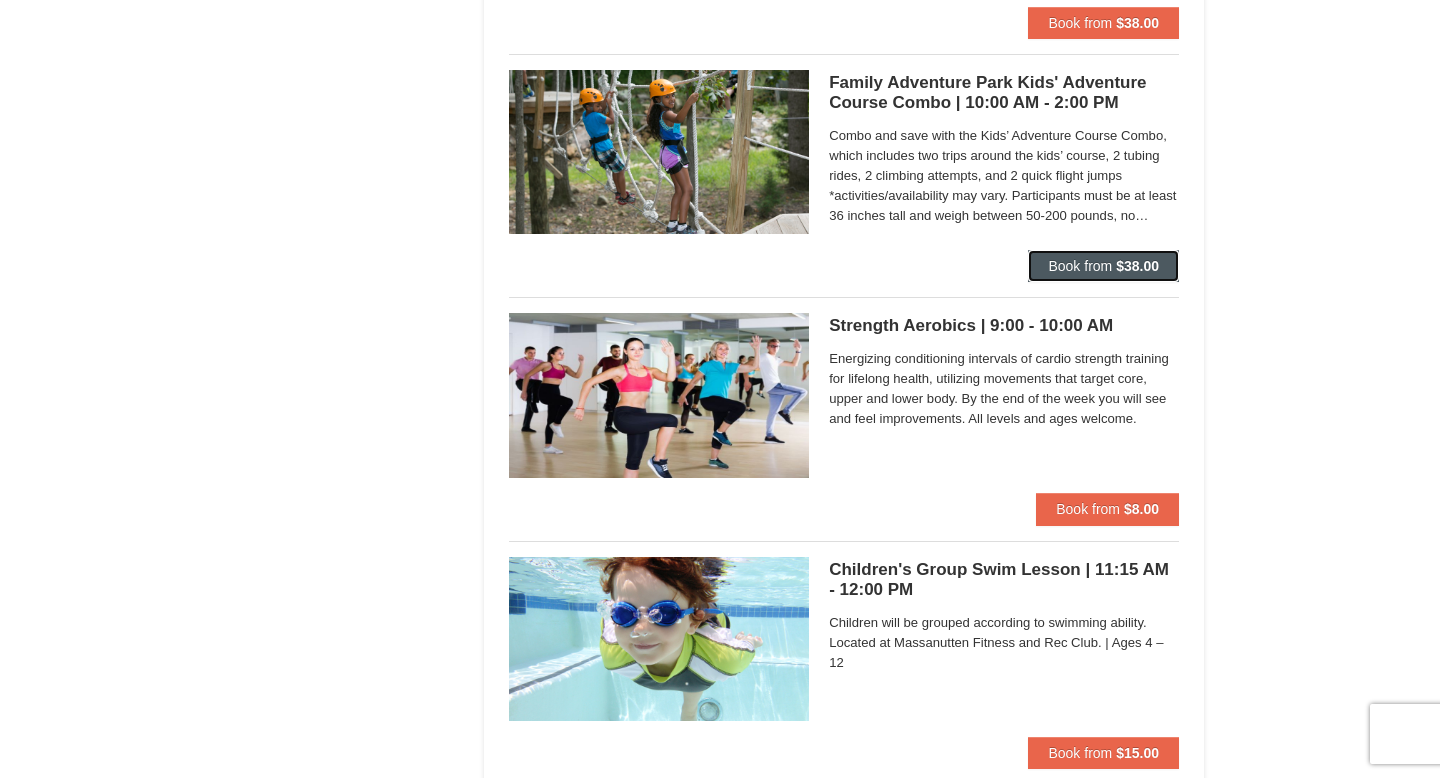 click on "Book from" at bounding box center [1080, 266] 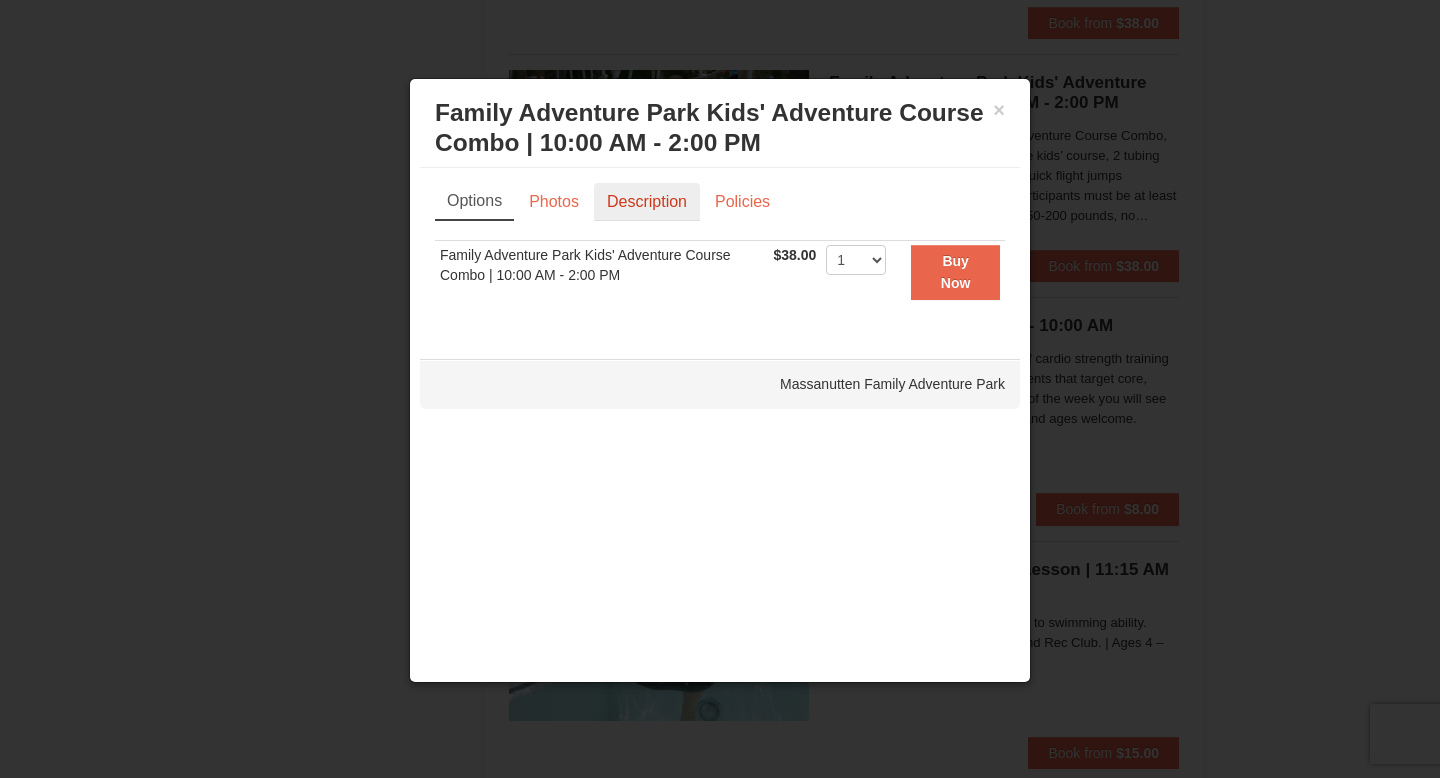 click on "Description" at bounding box center (647, 202) 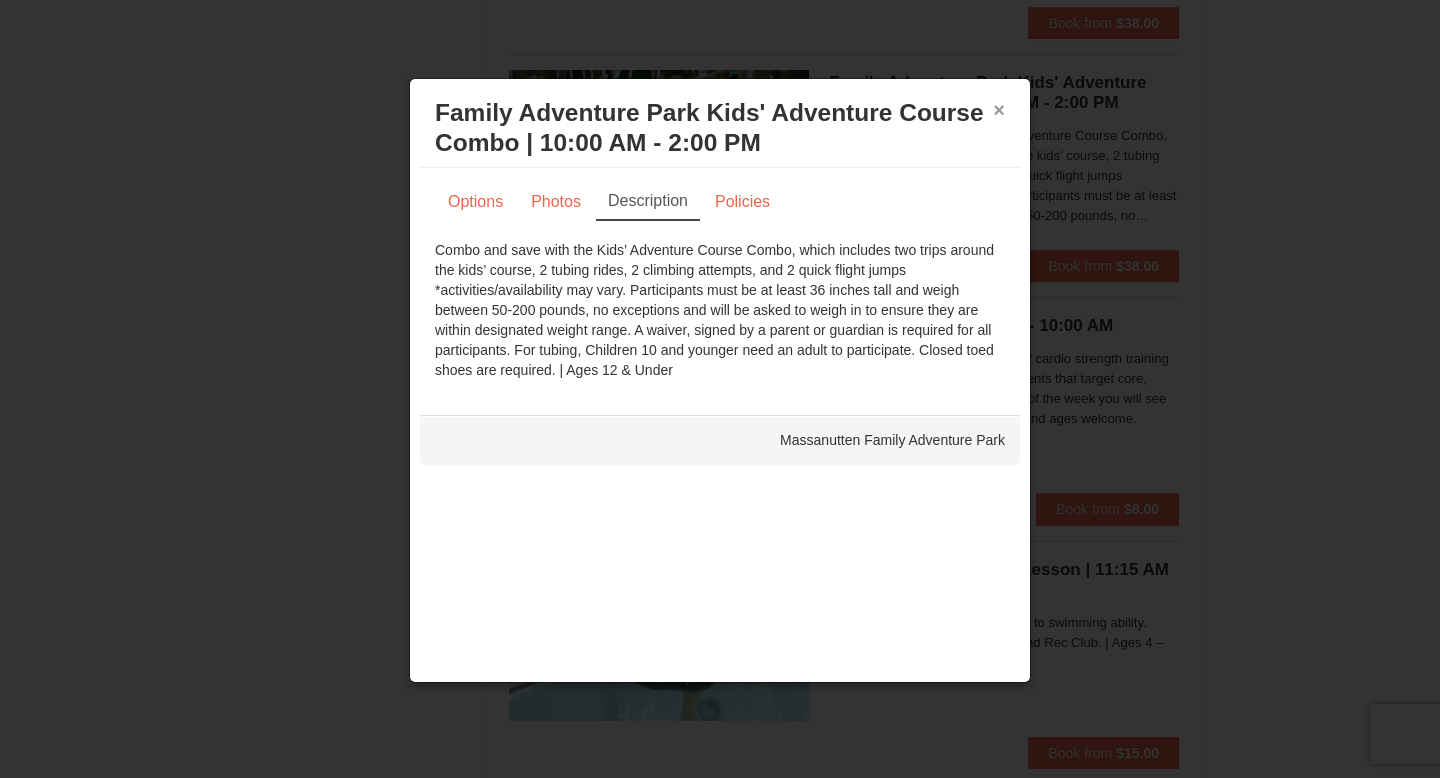 click on "×" at bounding box center [999, 110] 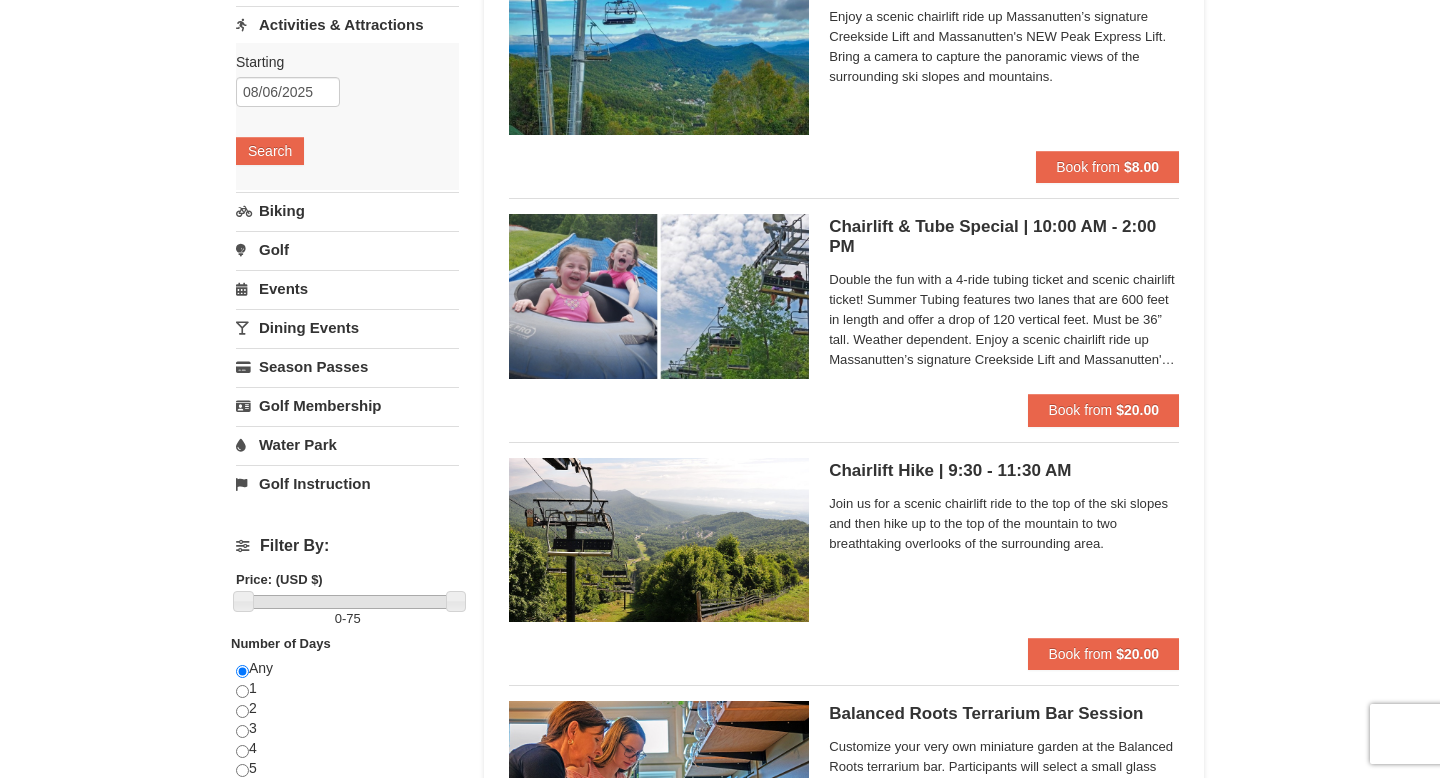 scroll, scrollTop: 0, scrollLeft: 0, axis: both 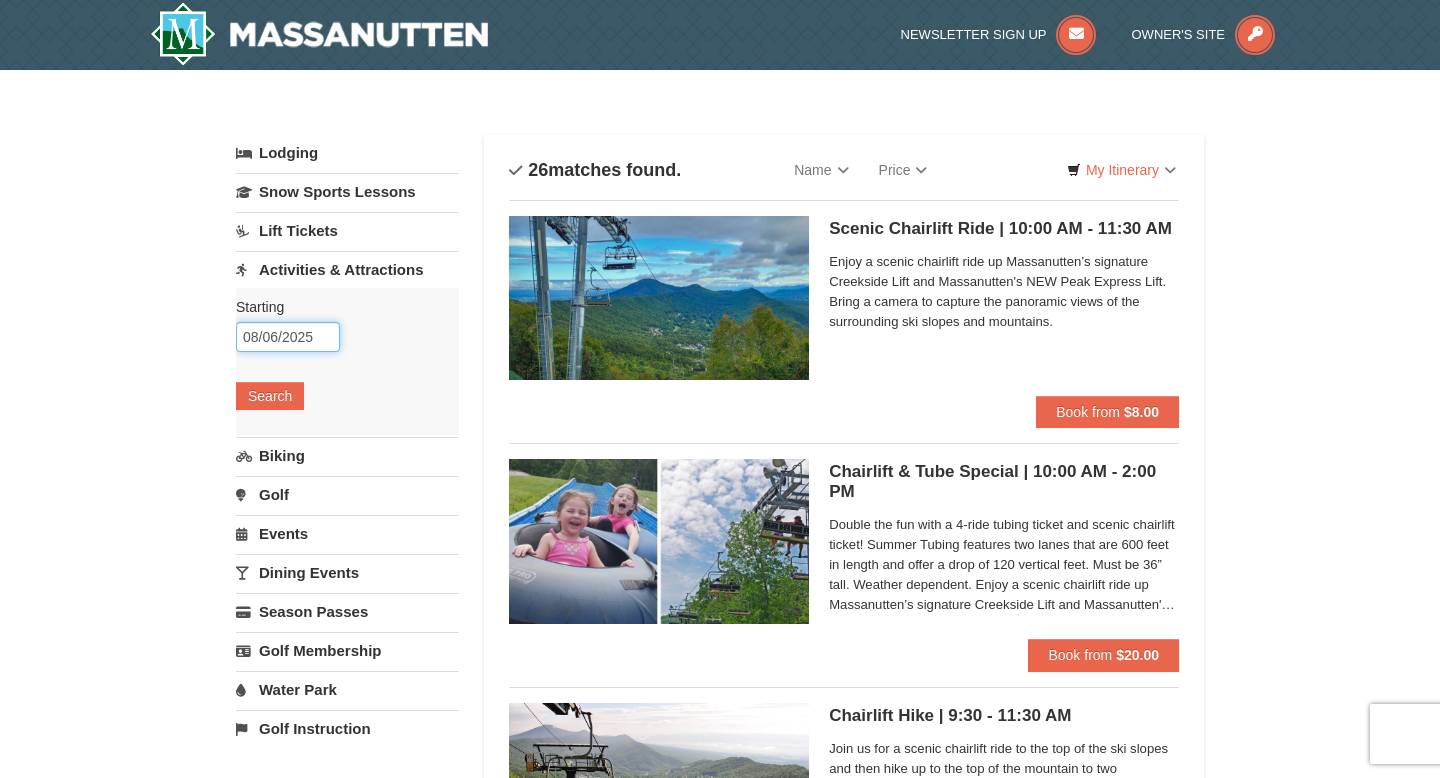 click on "08/06/2025" at bounding box center [288, 337] 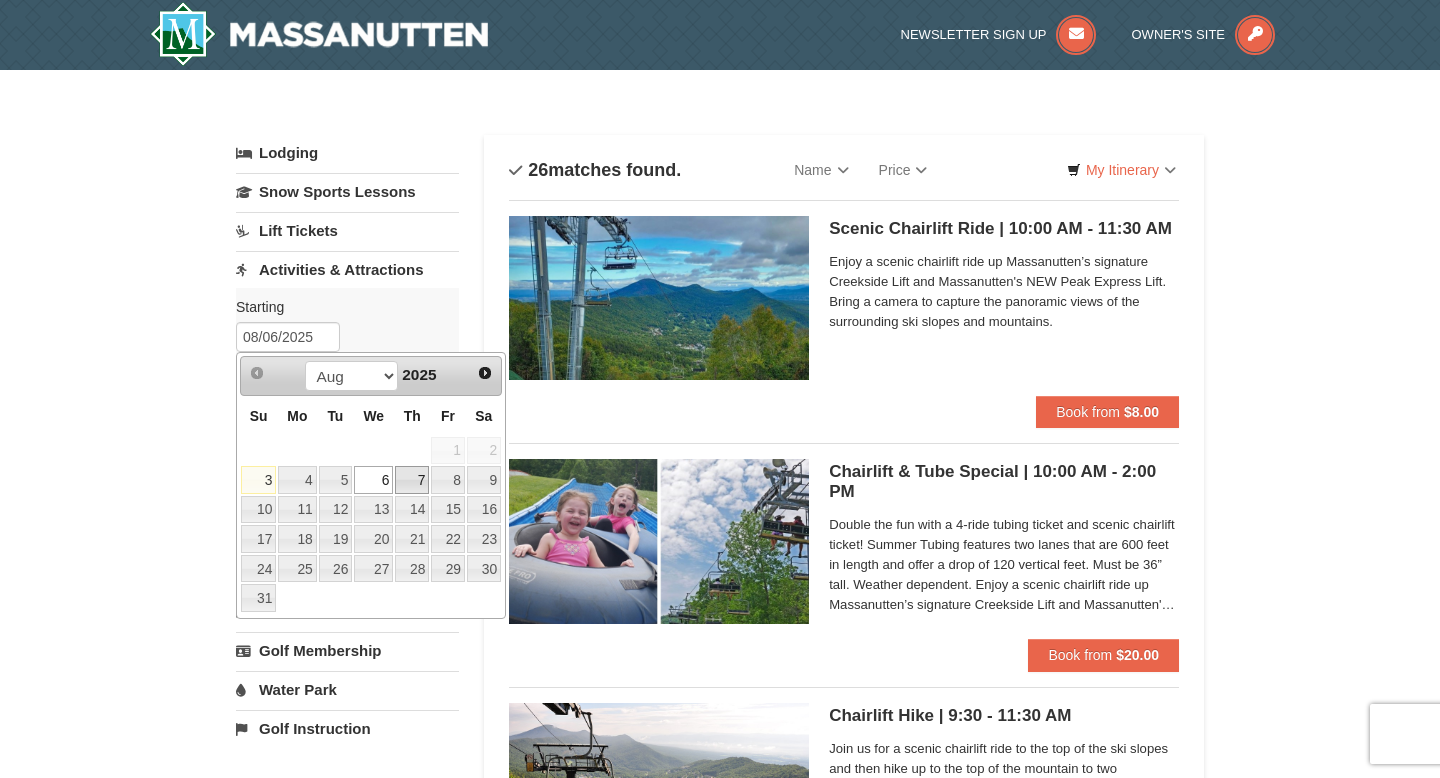 click on "7" at bounding box center (412, 480) 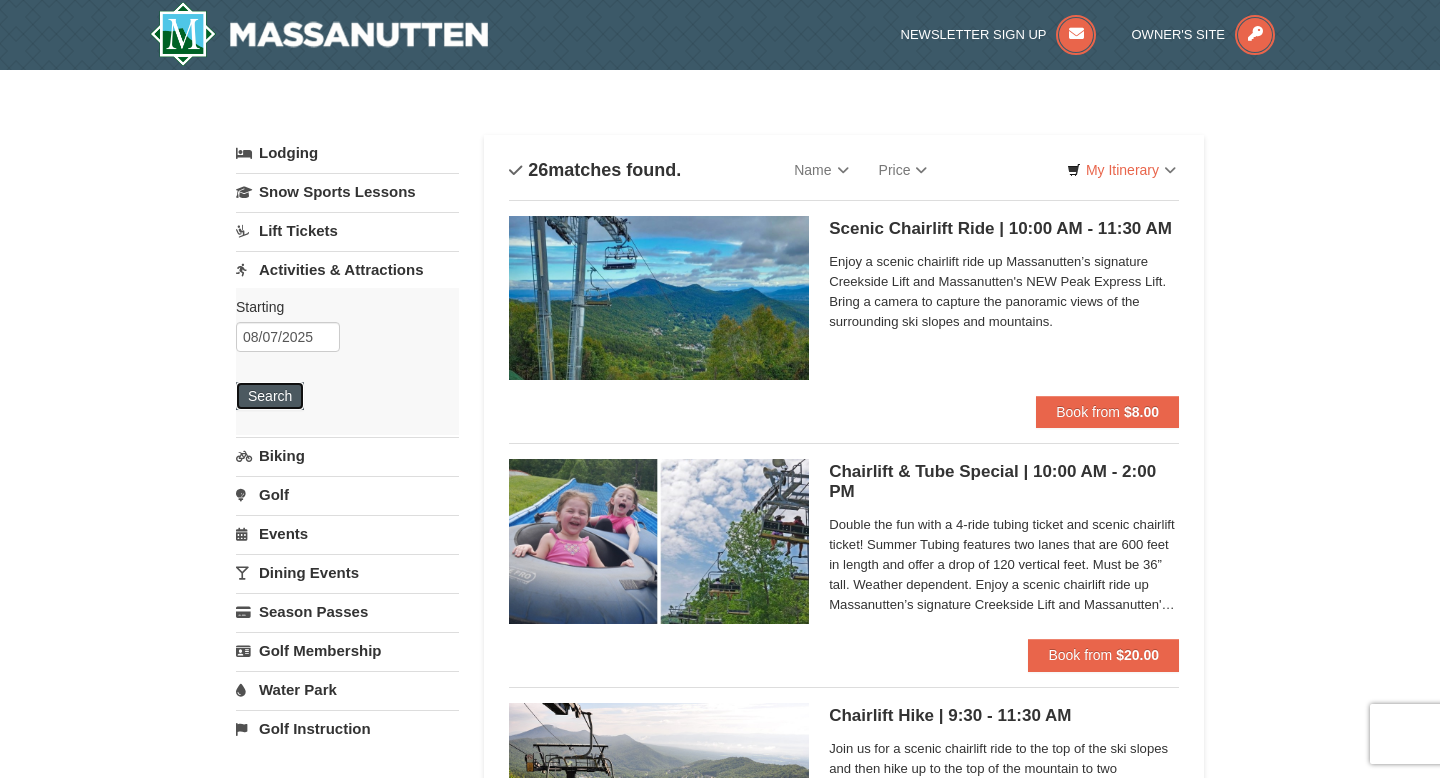 click on "Search" at bounding box center (270, 396) 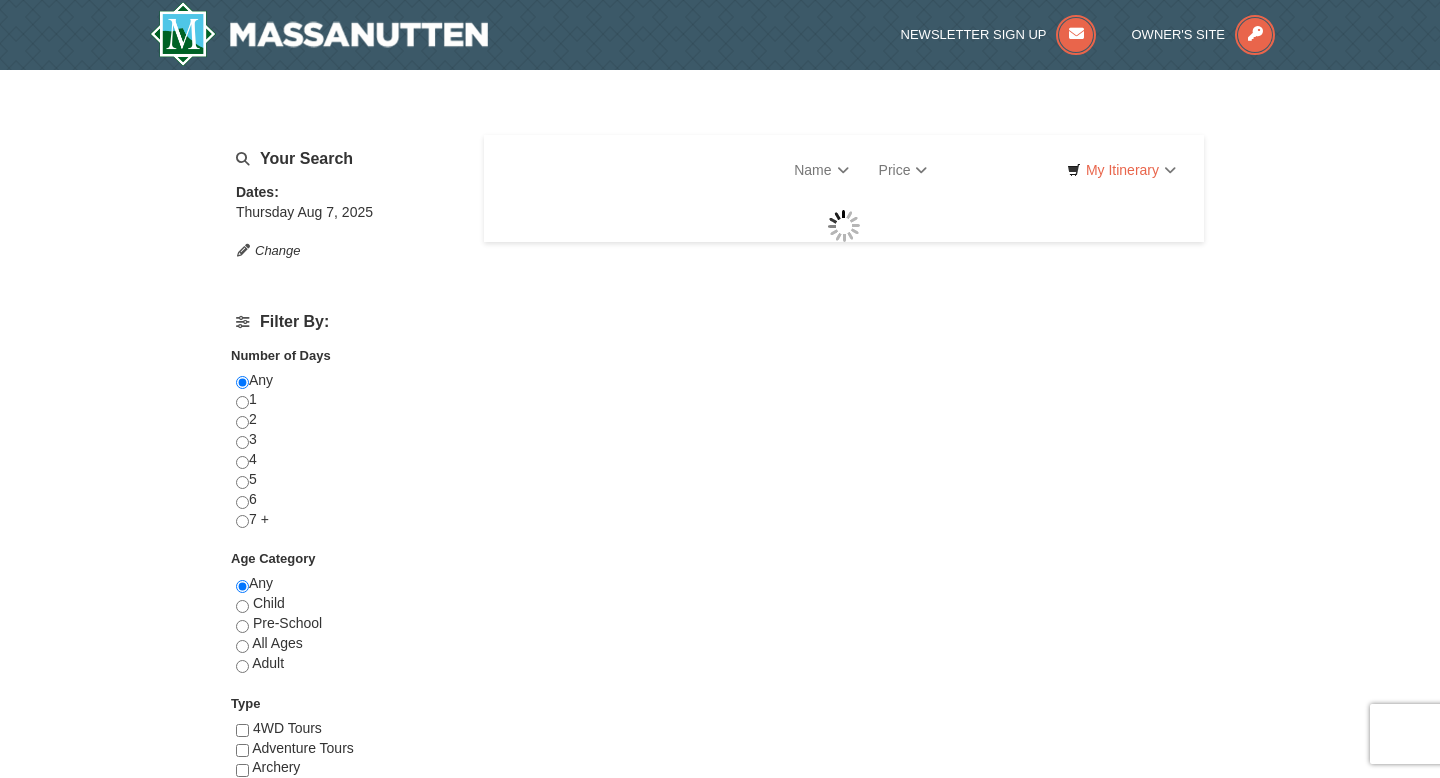 scroll, scrollTop: 0, scrollLeft: 0, axis: both 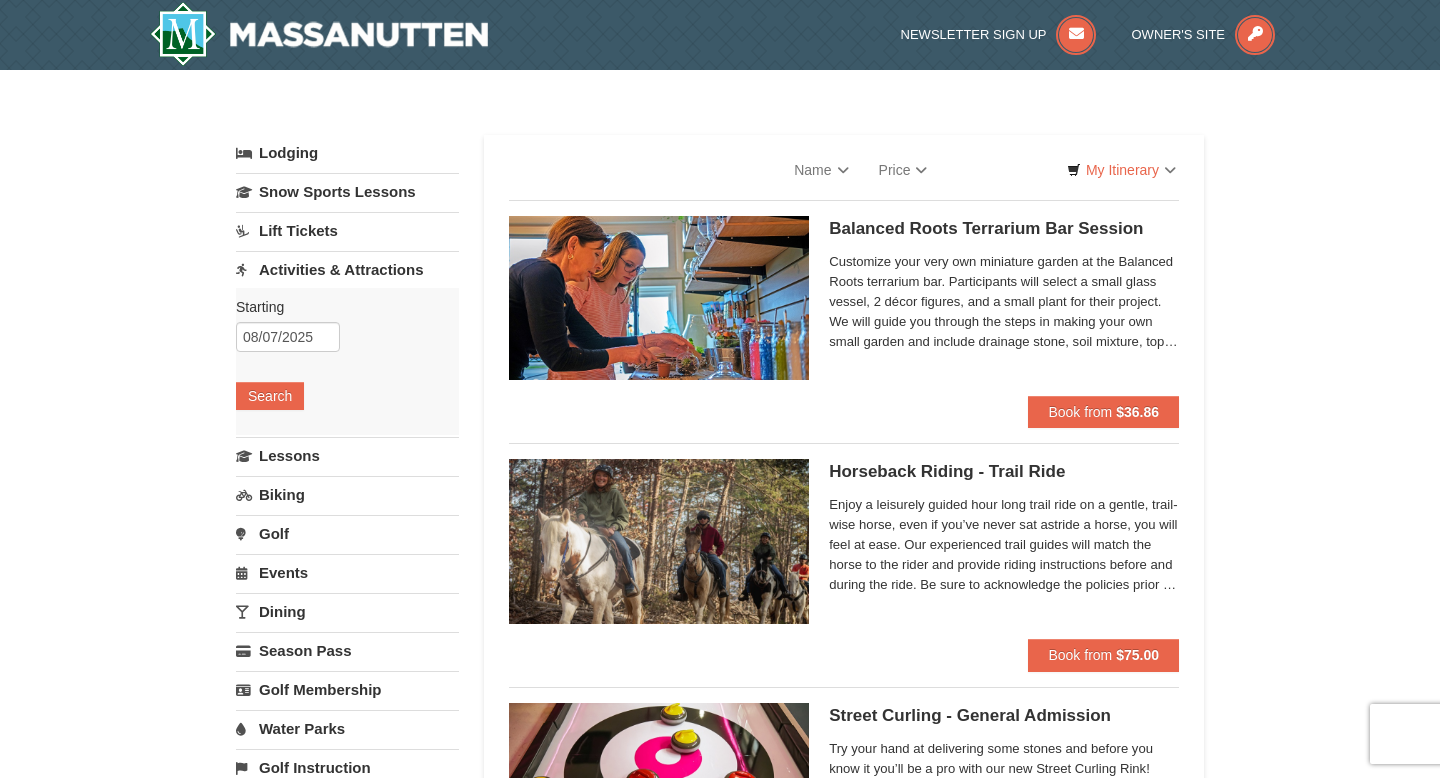 select on "8" 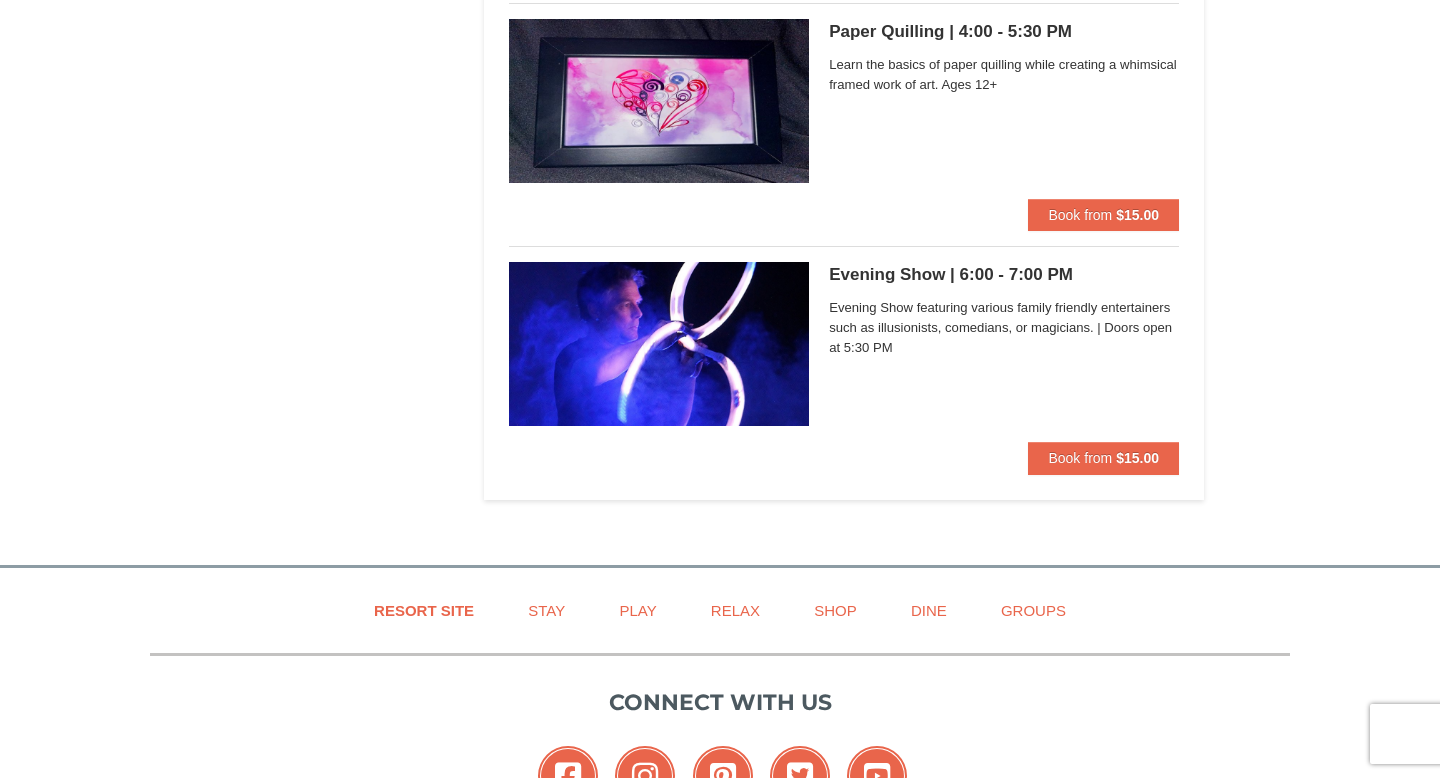 scroll, scrollTop: 7254, scrollLeft: 0, axis: vertical 